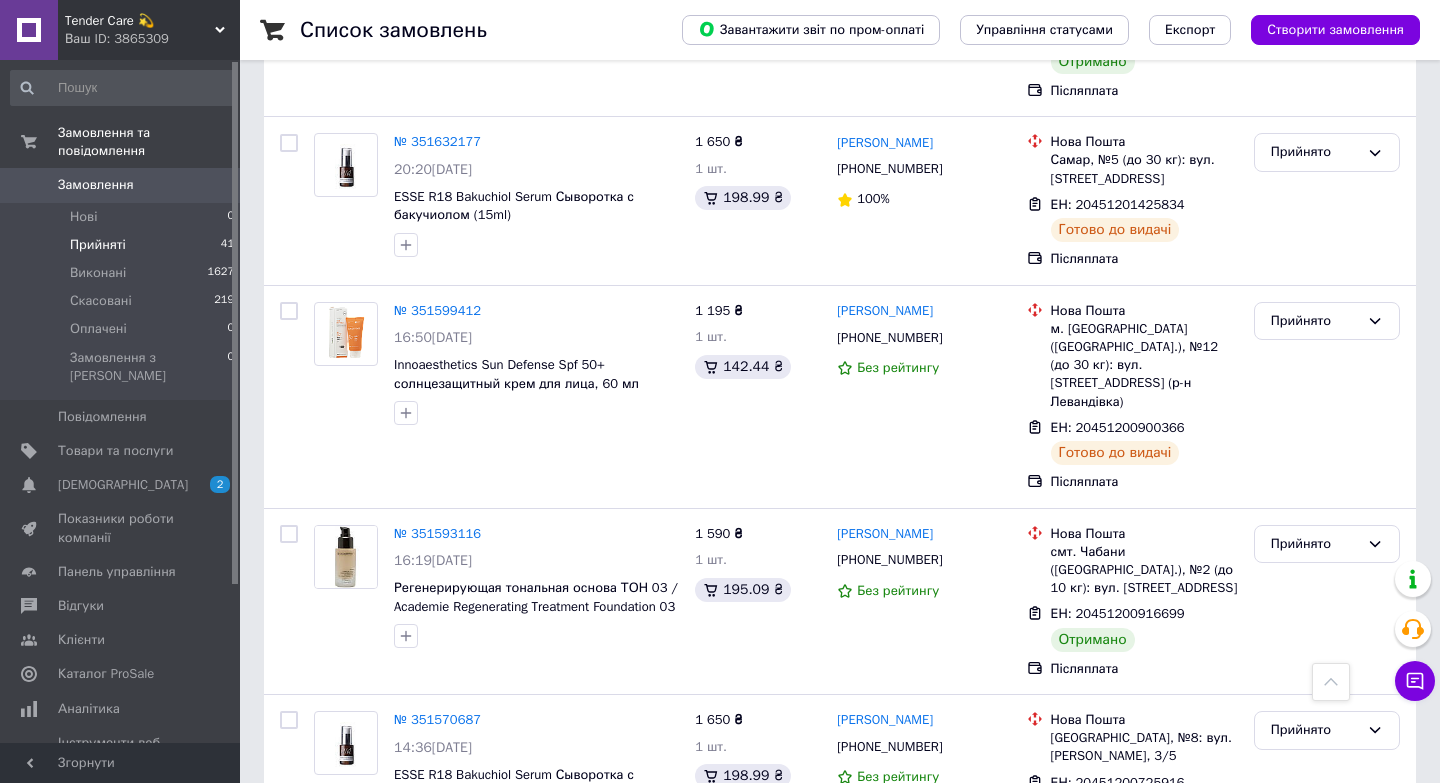 scroll, scrollTop: 1658, scrollLeft: 0, axis: vertical 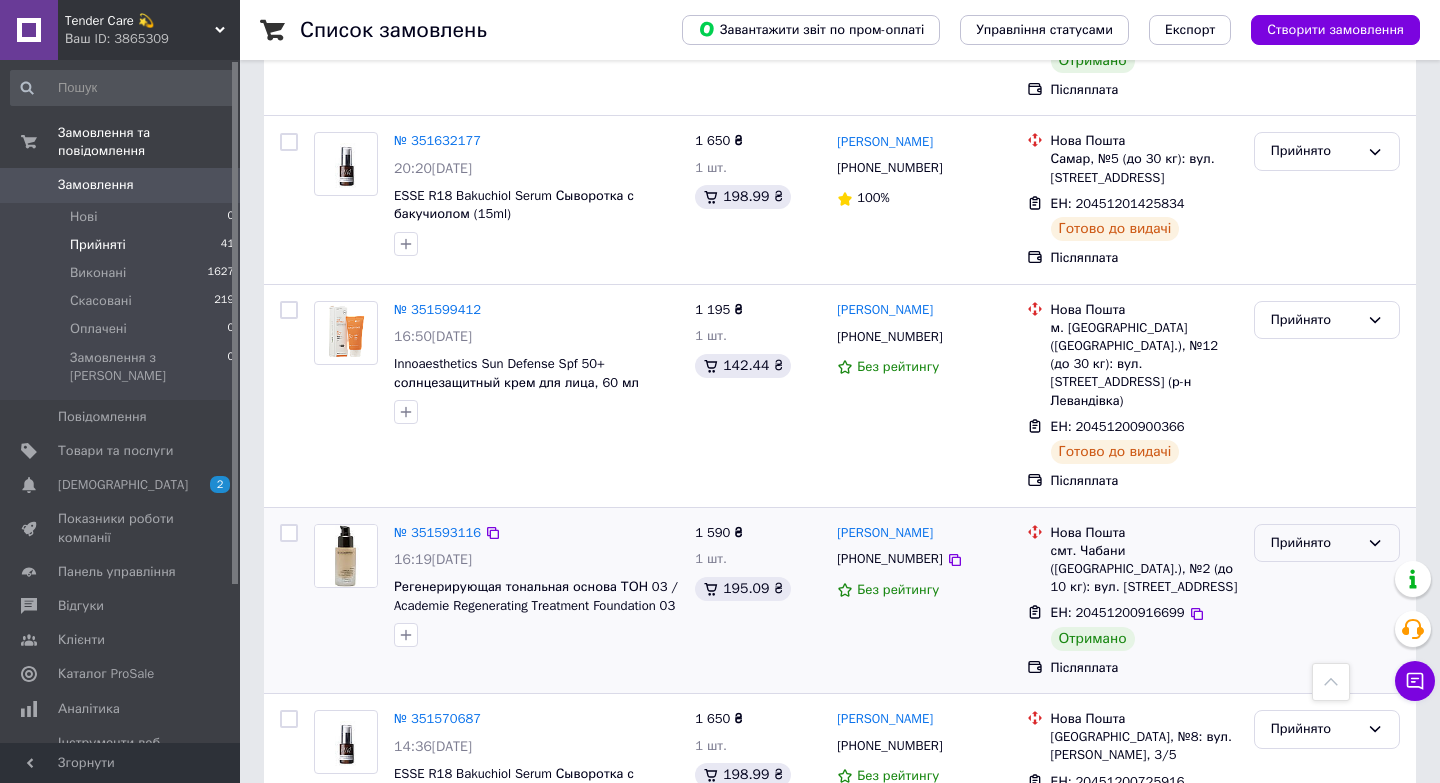 click on "Прийнято" at bounding box center [1315, 543] 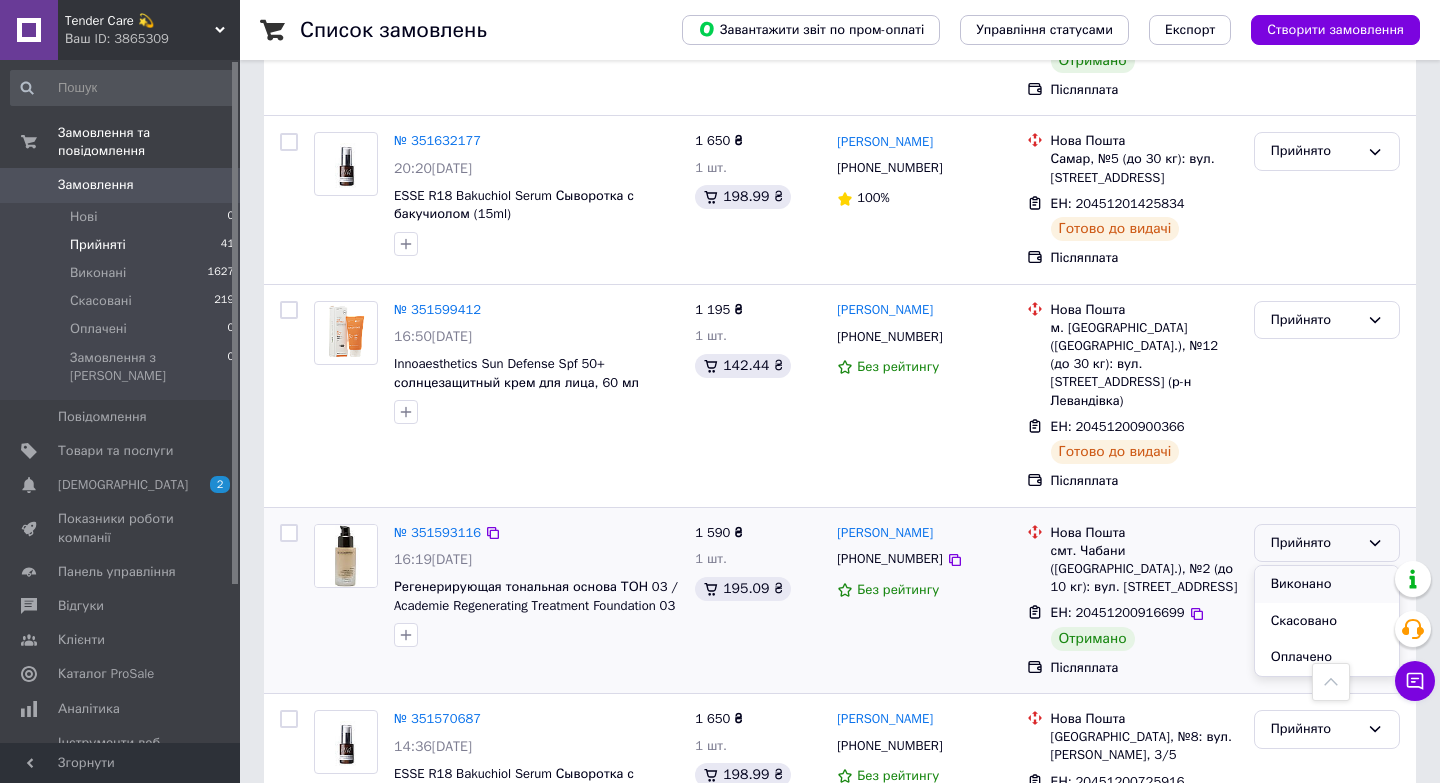 click on "Виконано" at bounding box center [1327, 584] 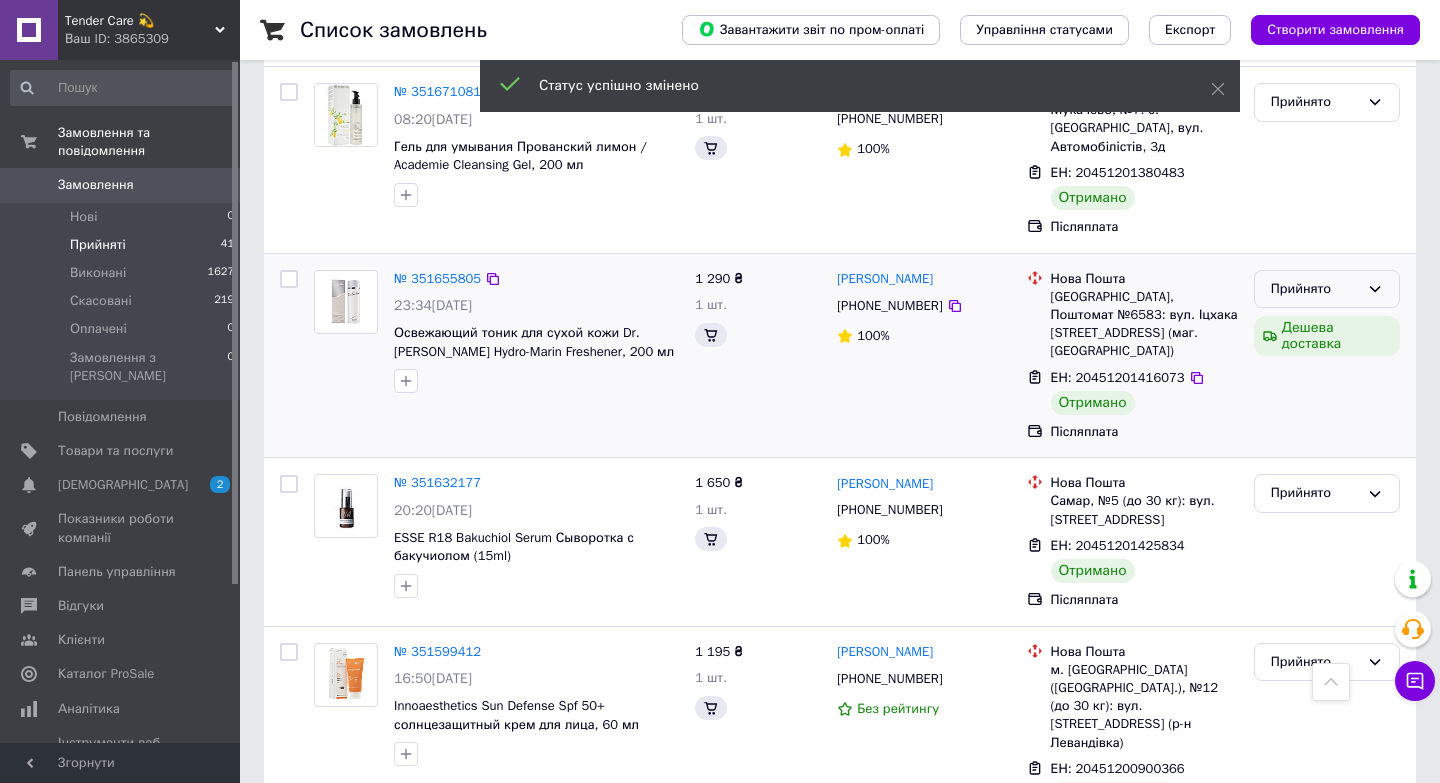 scroll, scrollTop: 1212, scrollLeft: 0, axis: vertical 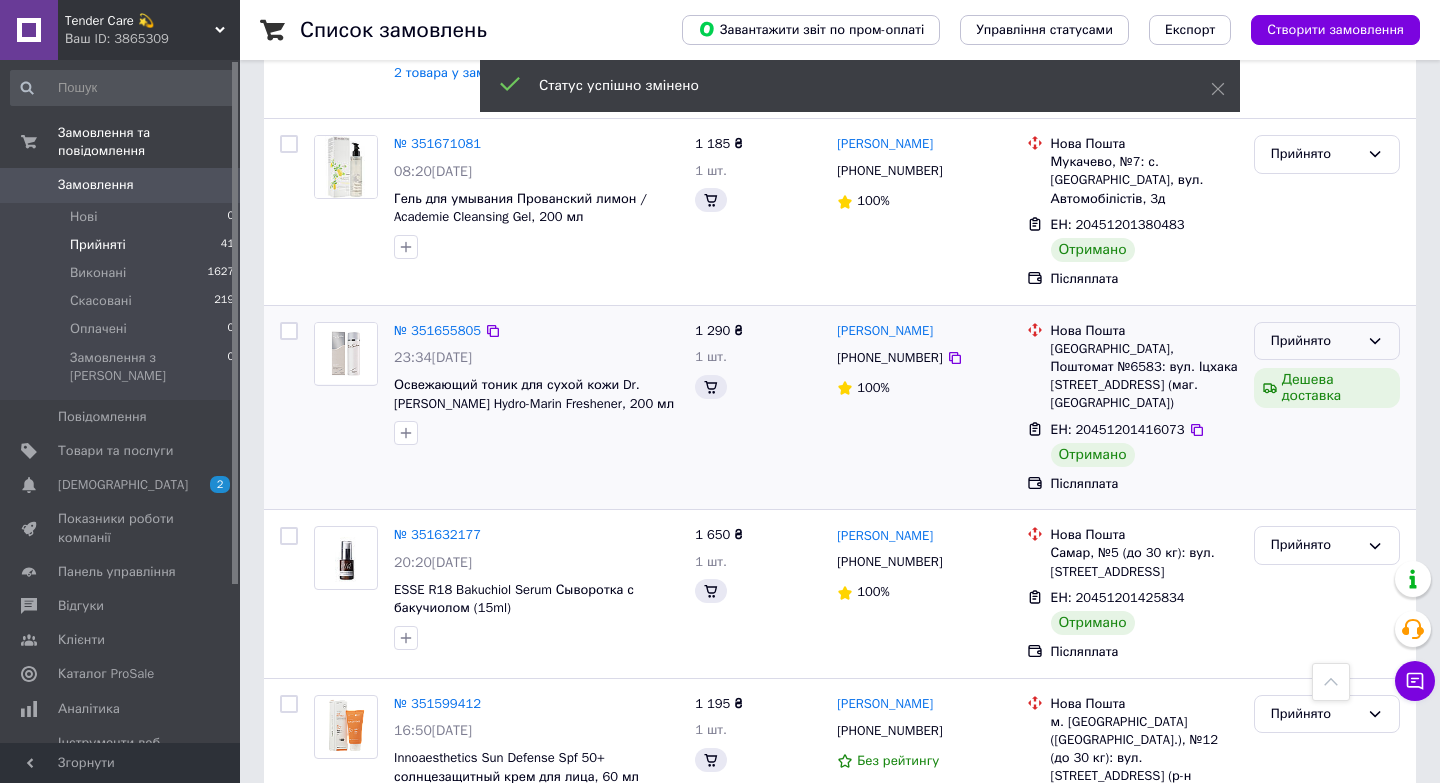 click 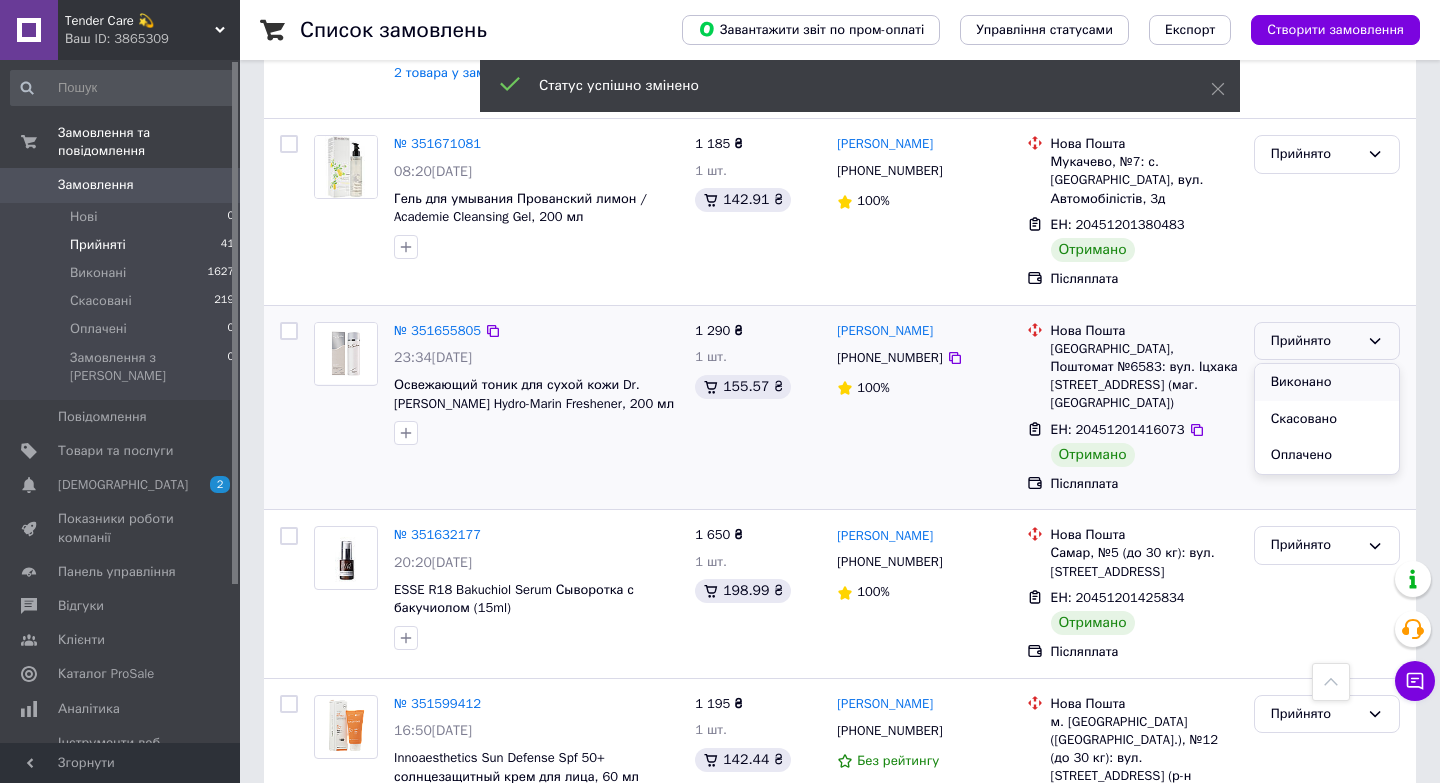 click on "Виконано" at bounding box center (1327, 382) 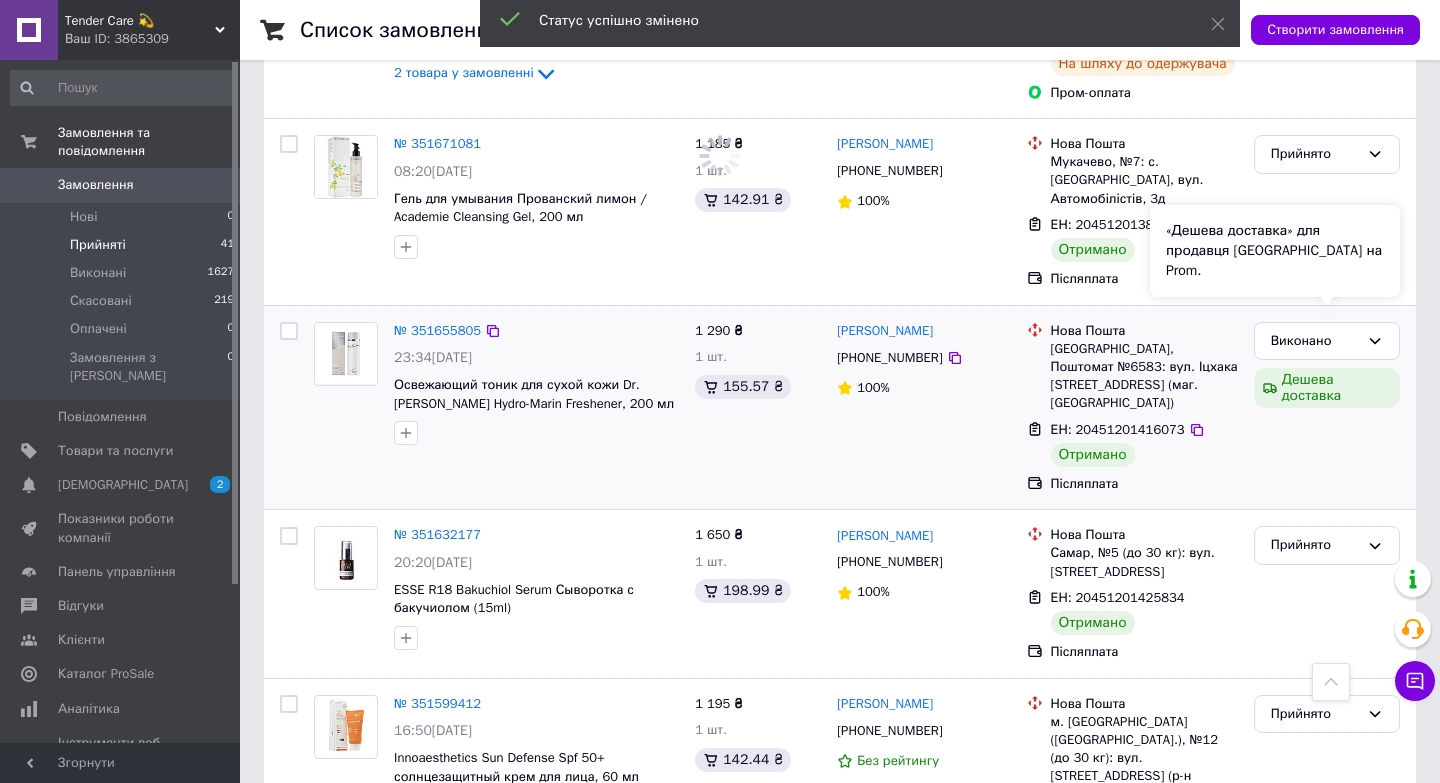 scroll, scrollTop: 949, scrollLeft: 0, axis: vertical 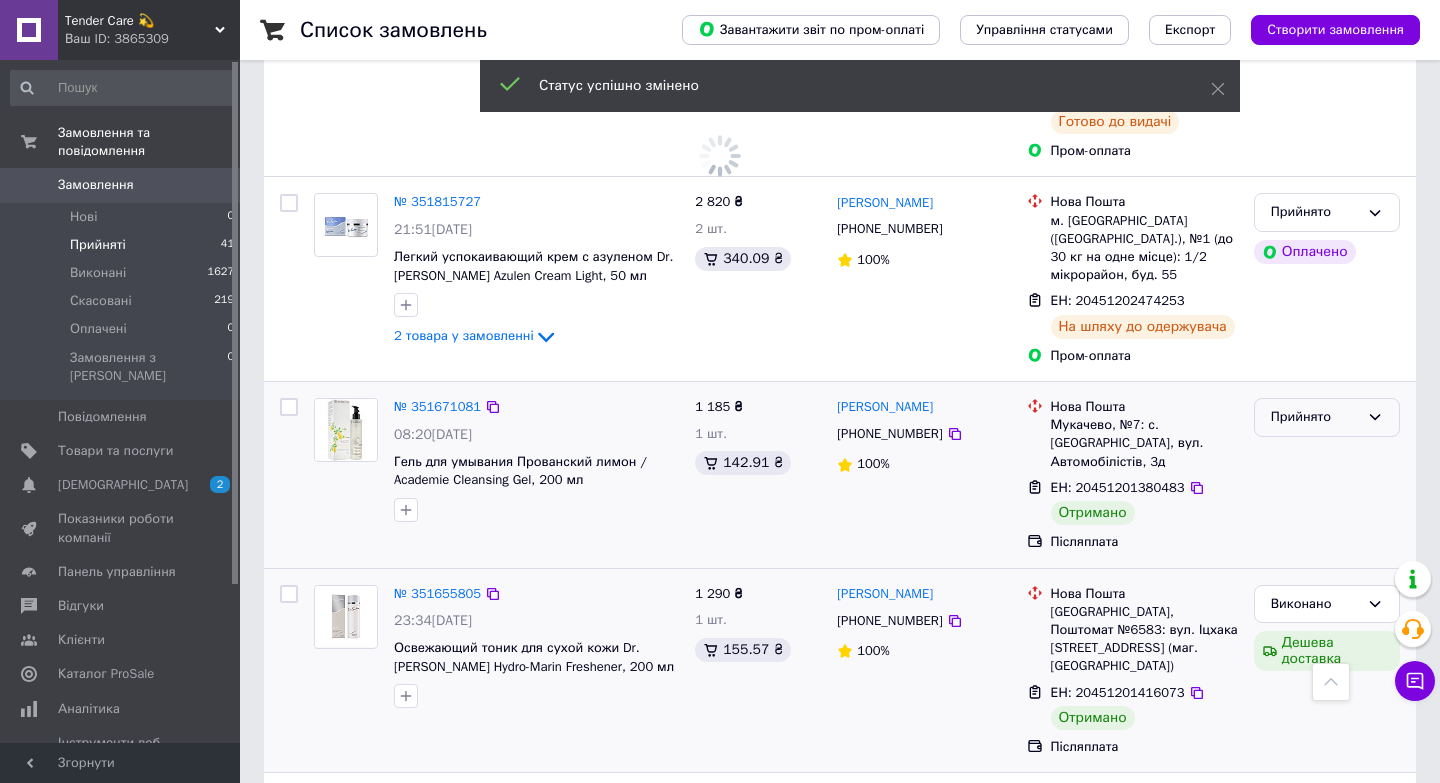 click on "Прийнято" at bounding box center [1315, 417] 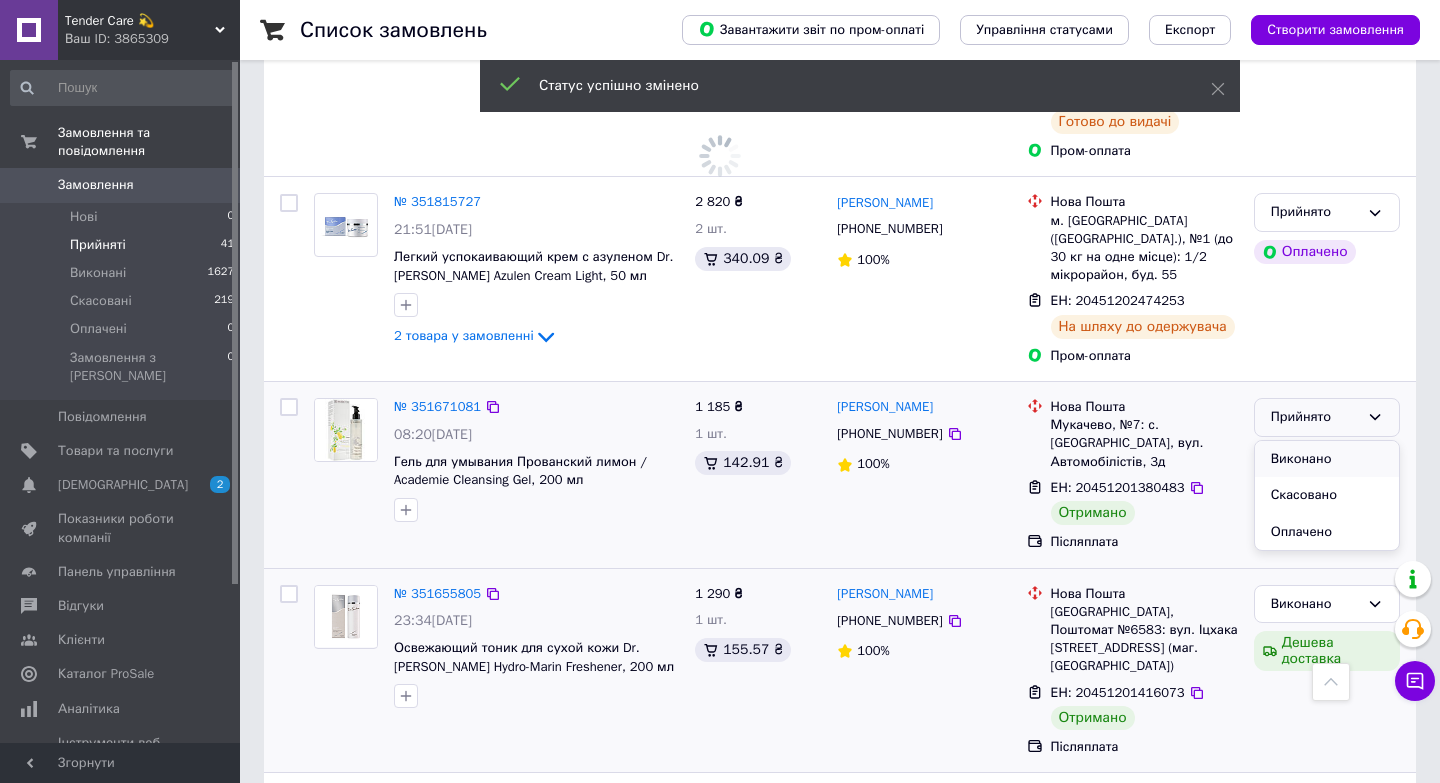 click on "Виконано" at bounding box center (1327, 459) 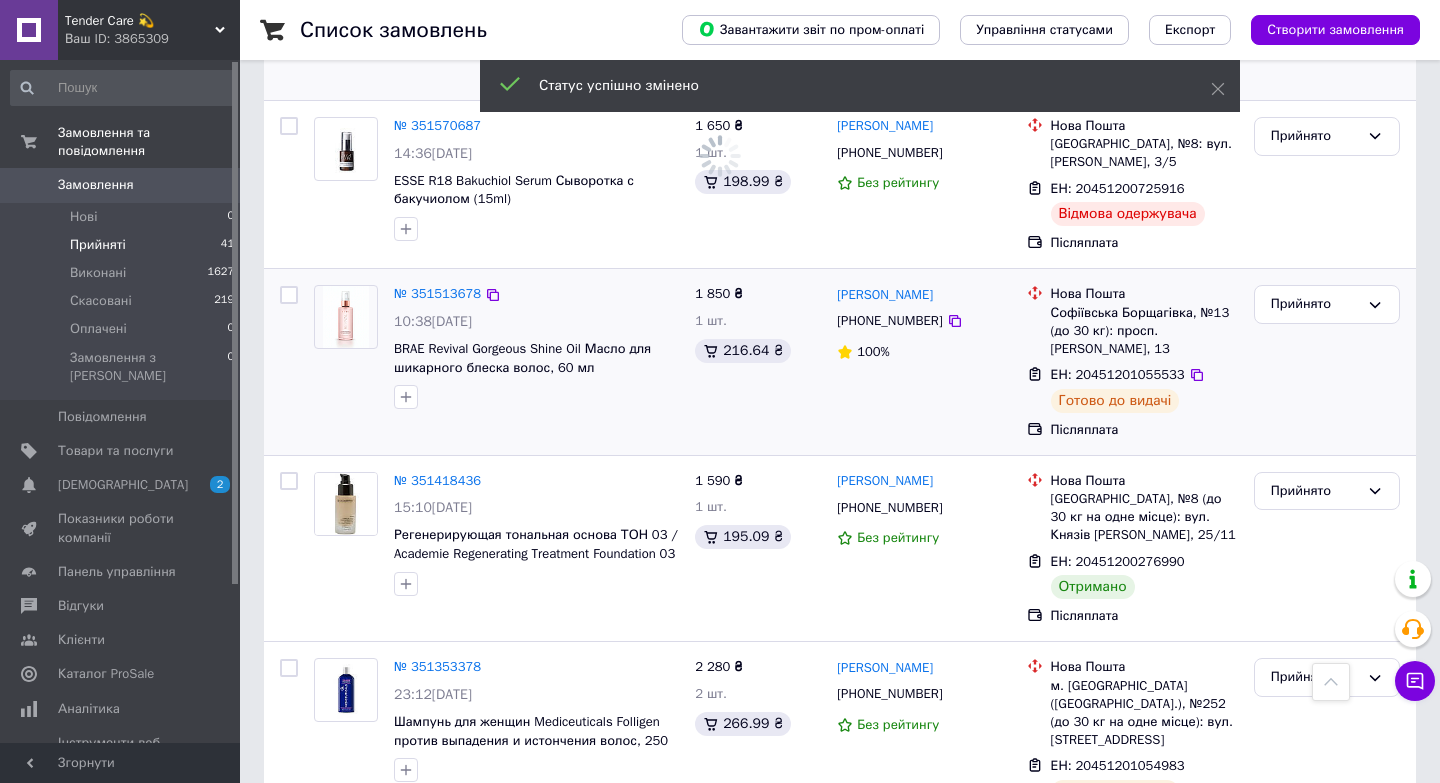 scroll, scrollTop: 2202, scrollLeft: 0, axis: vertical 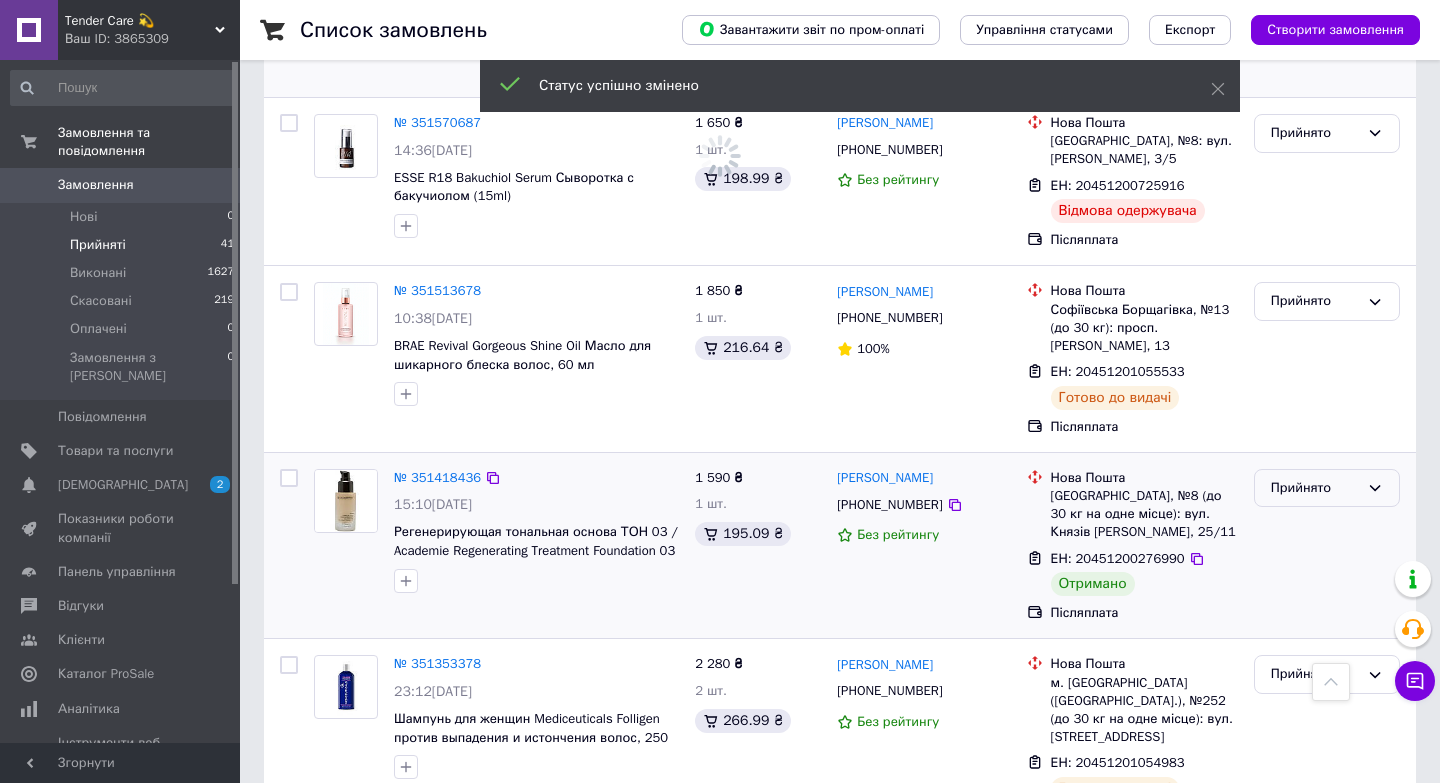 click on "Прийнято" at bounding box center (1315, 488) 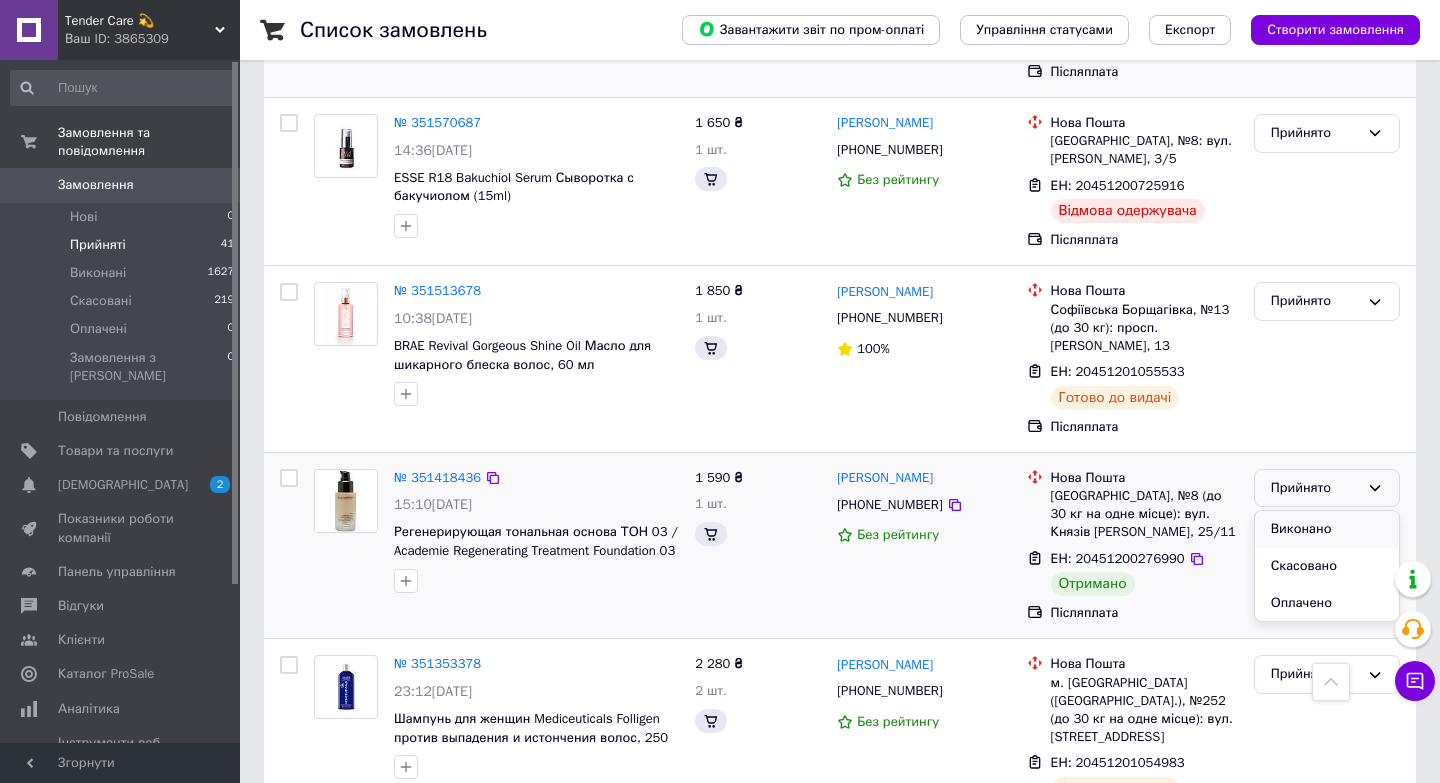 click on "Виконано" at bounding box center [1327, 529] 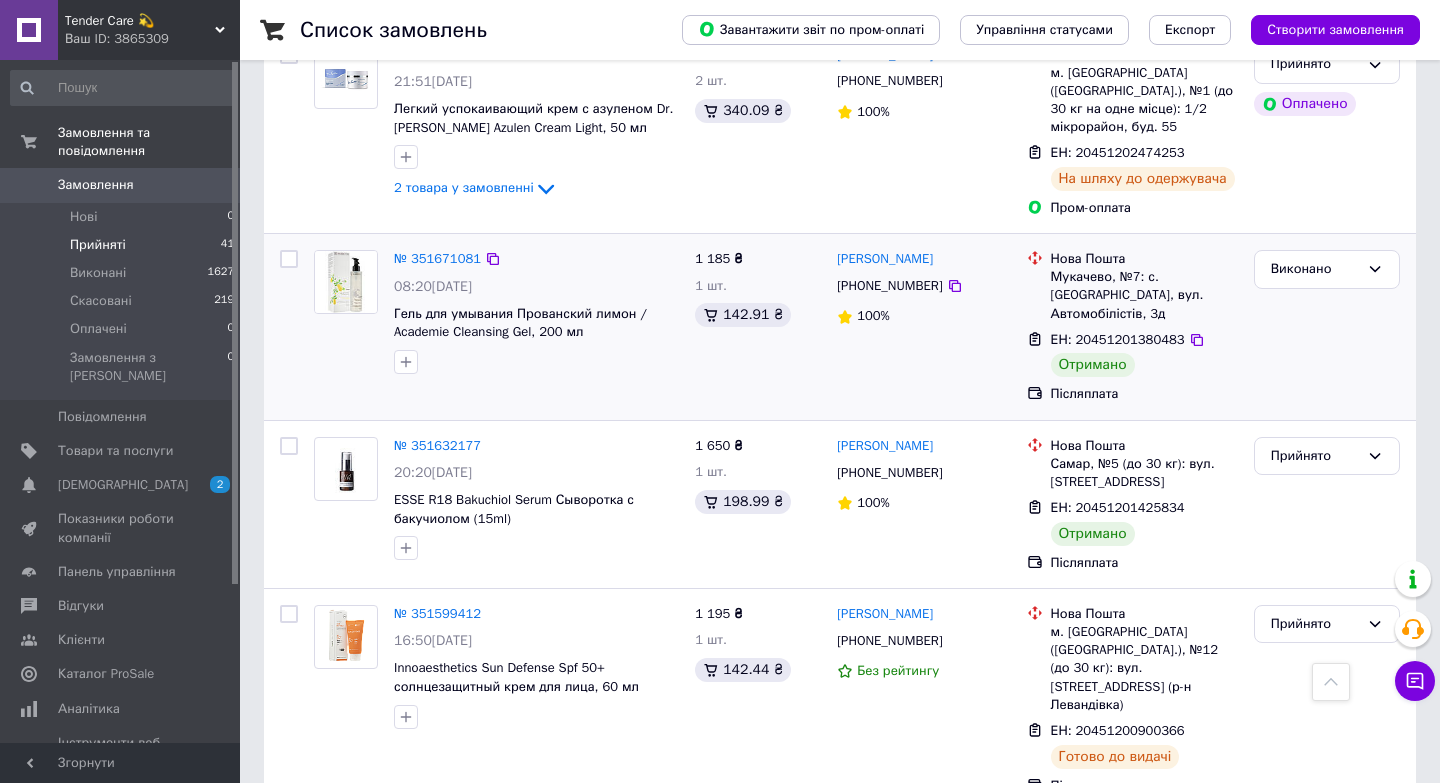 scroll, scrollTop: 1058, scrollLeft: 0, axis: vertical 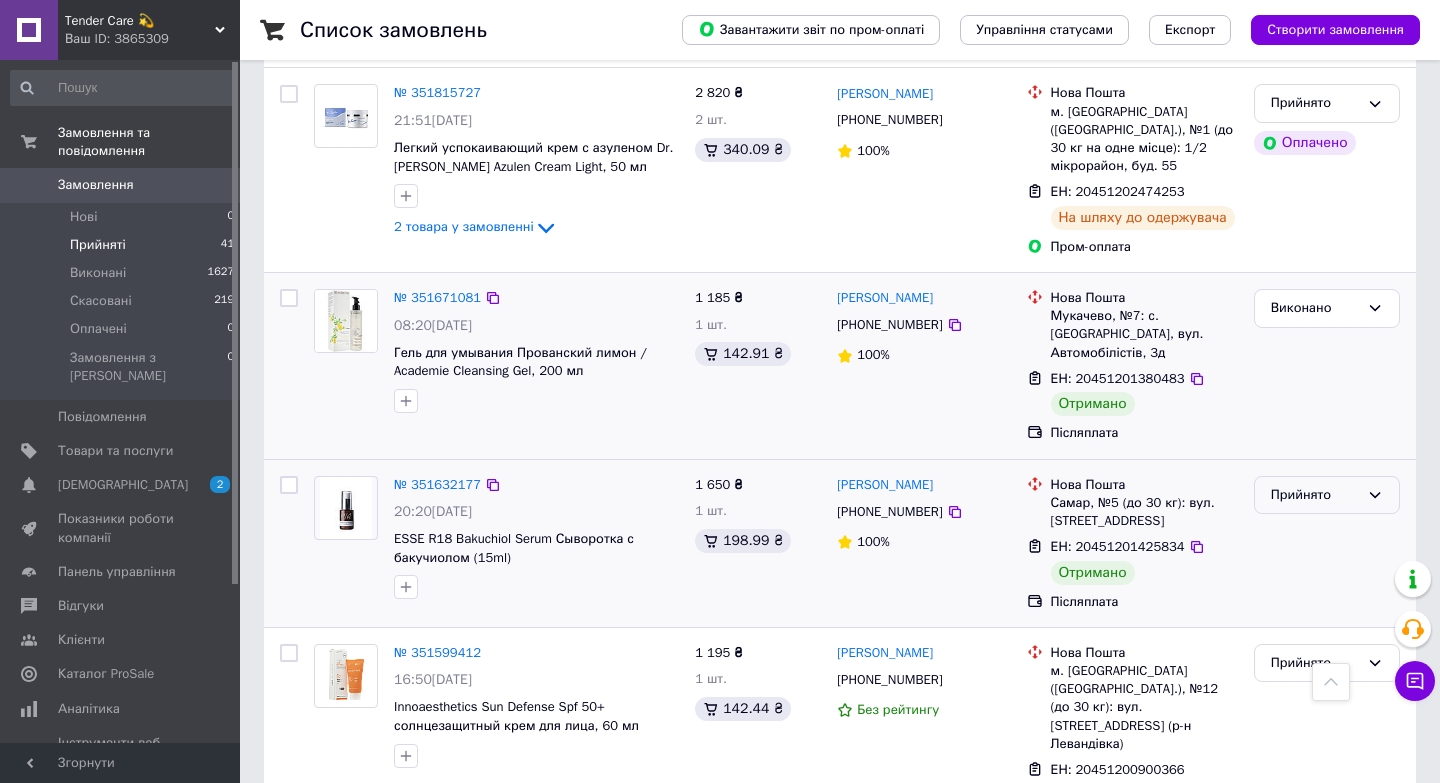 click on "Прийнято" at bounding box center [1315, 495] 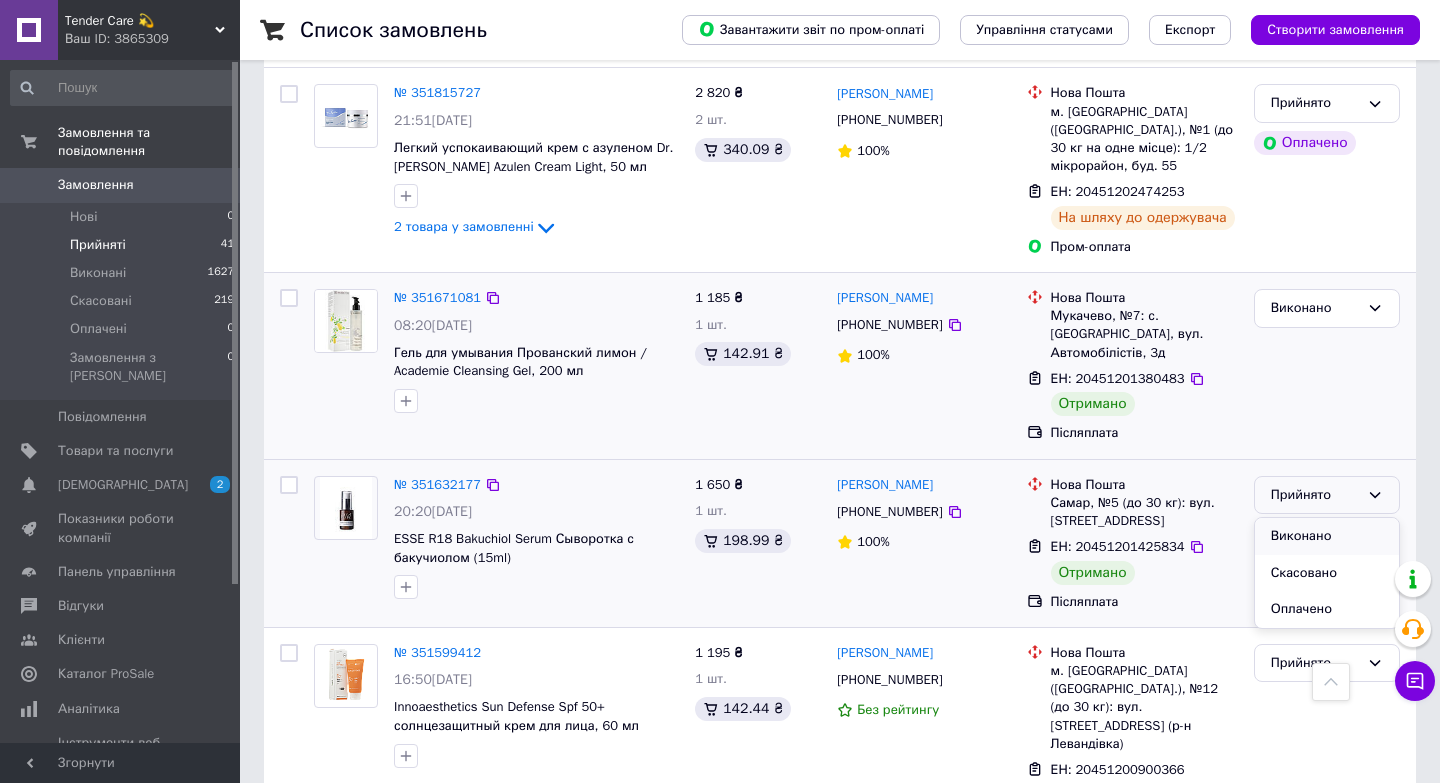 click on "Виконано" at bounding box center [1327, 536] 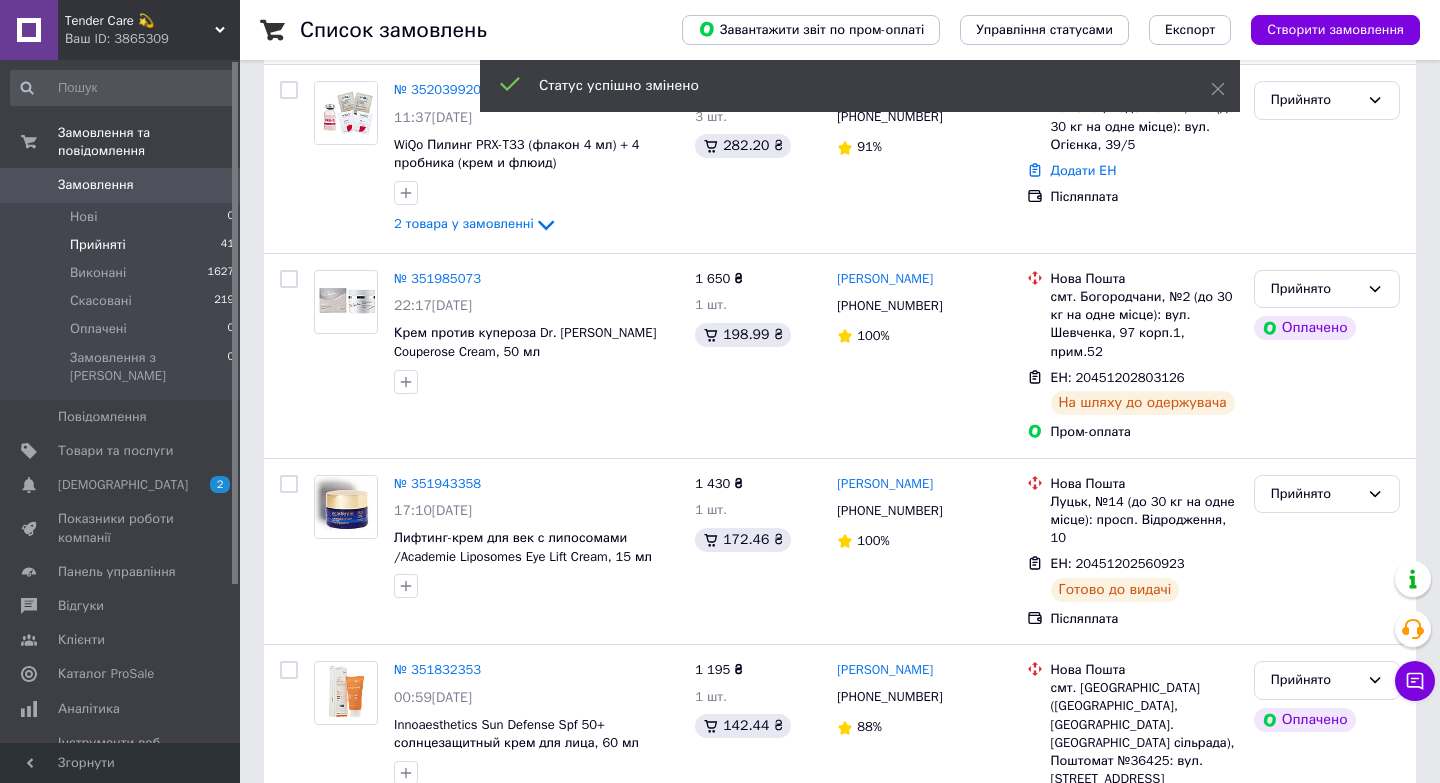 scroll, scrollTop: 0, scrollLeft: 0, axis: both 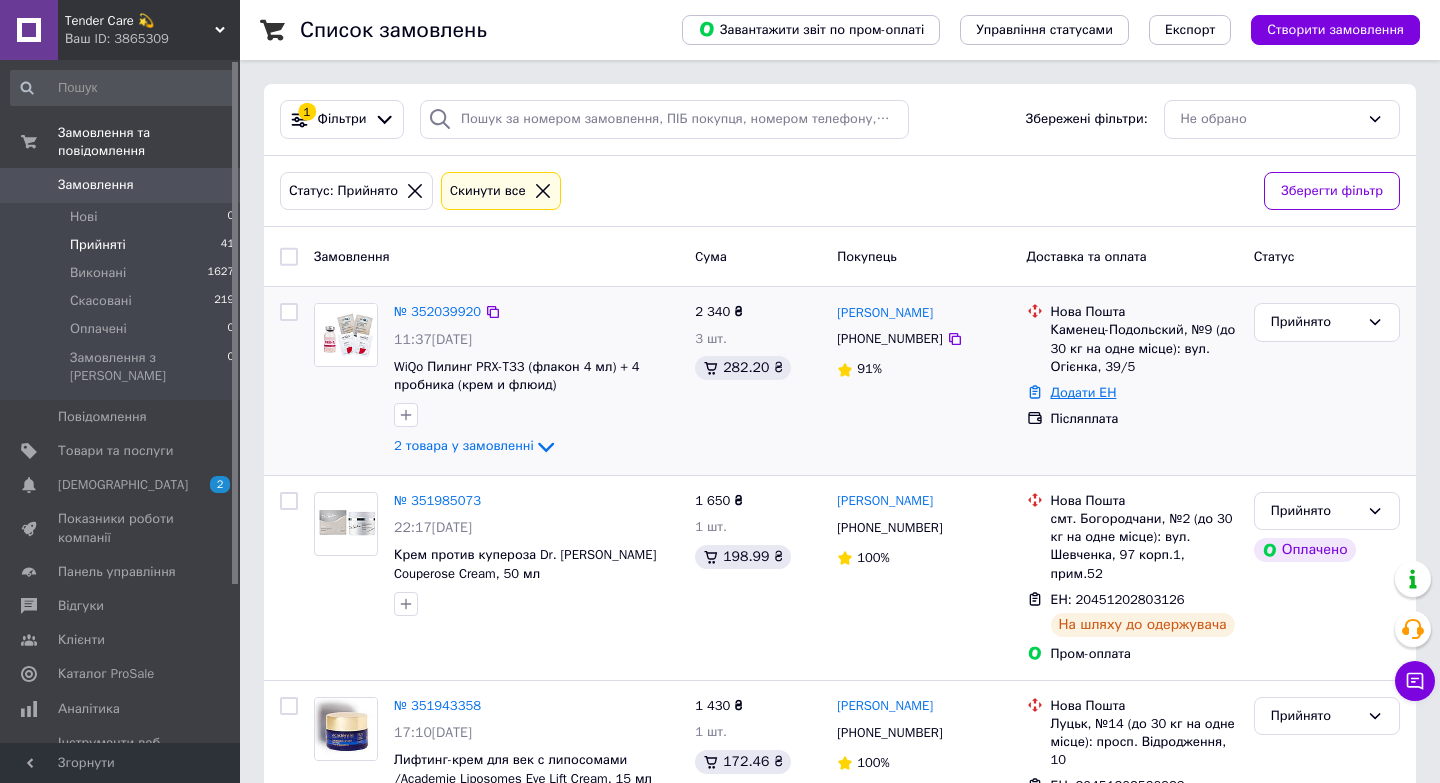 click on "Додати ЕН" at bounding box center [1084, 392] 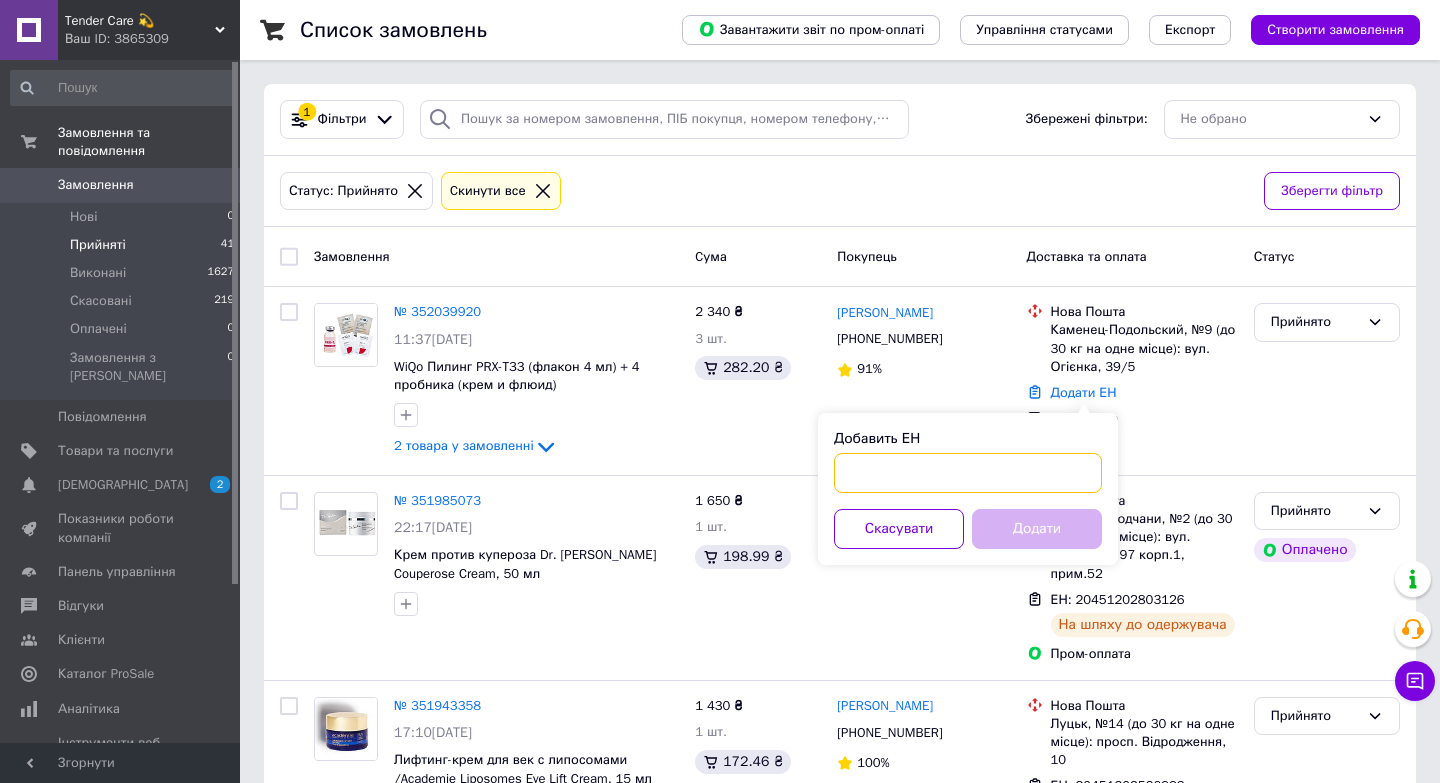 click on "Добавить ЕН" at bounding box center [968, 473] 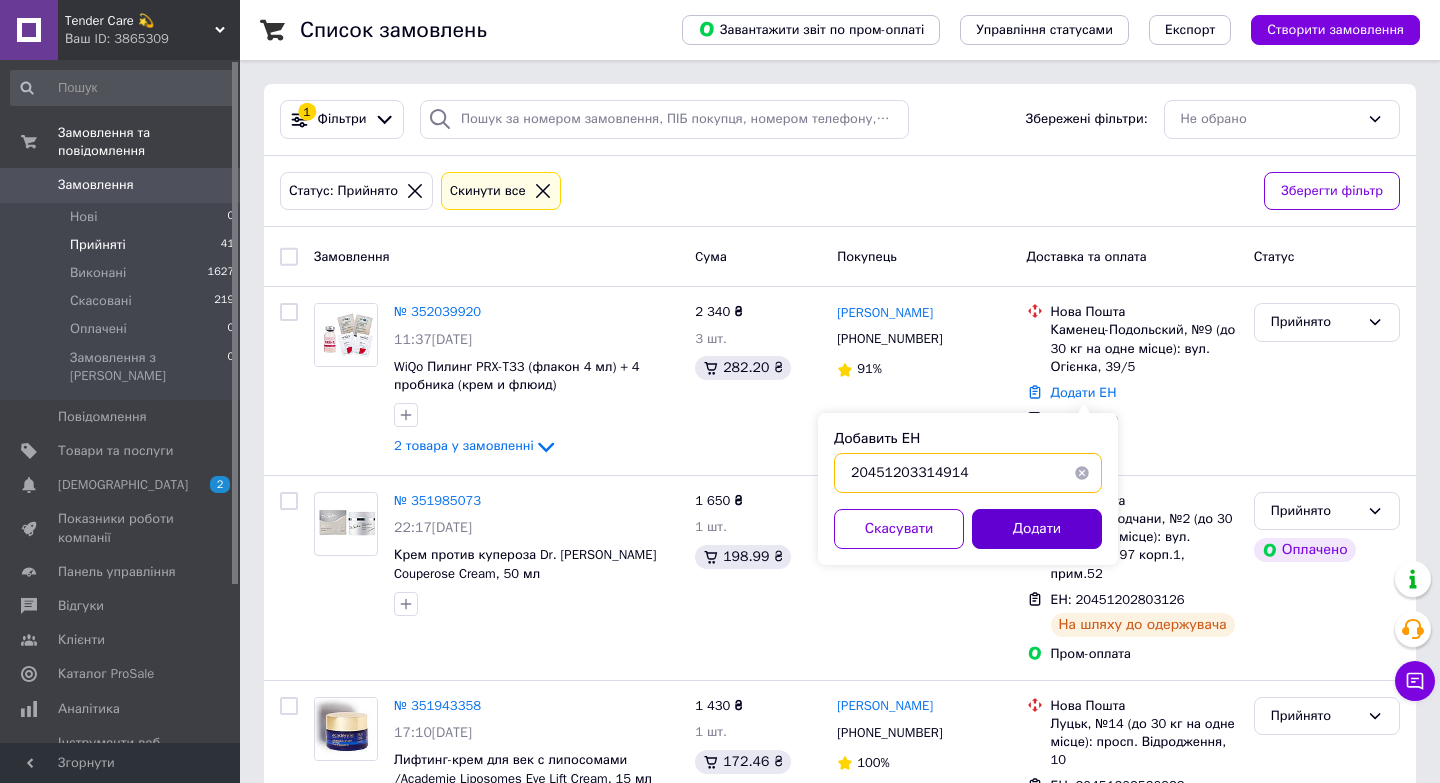 type on "20451203314914" 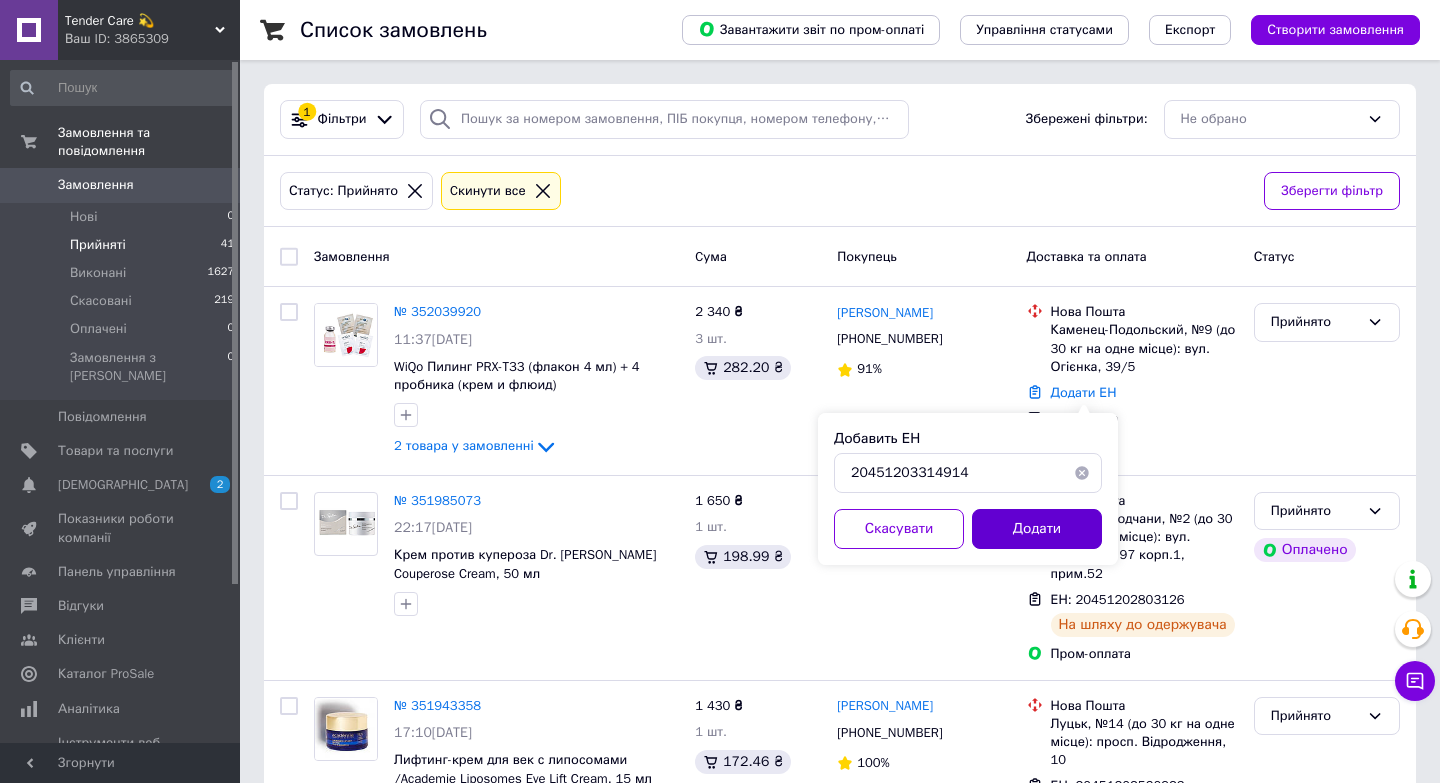 click on "Додати" at bounding box center (1037, 529) 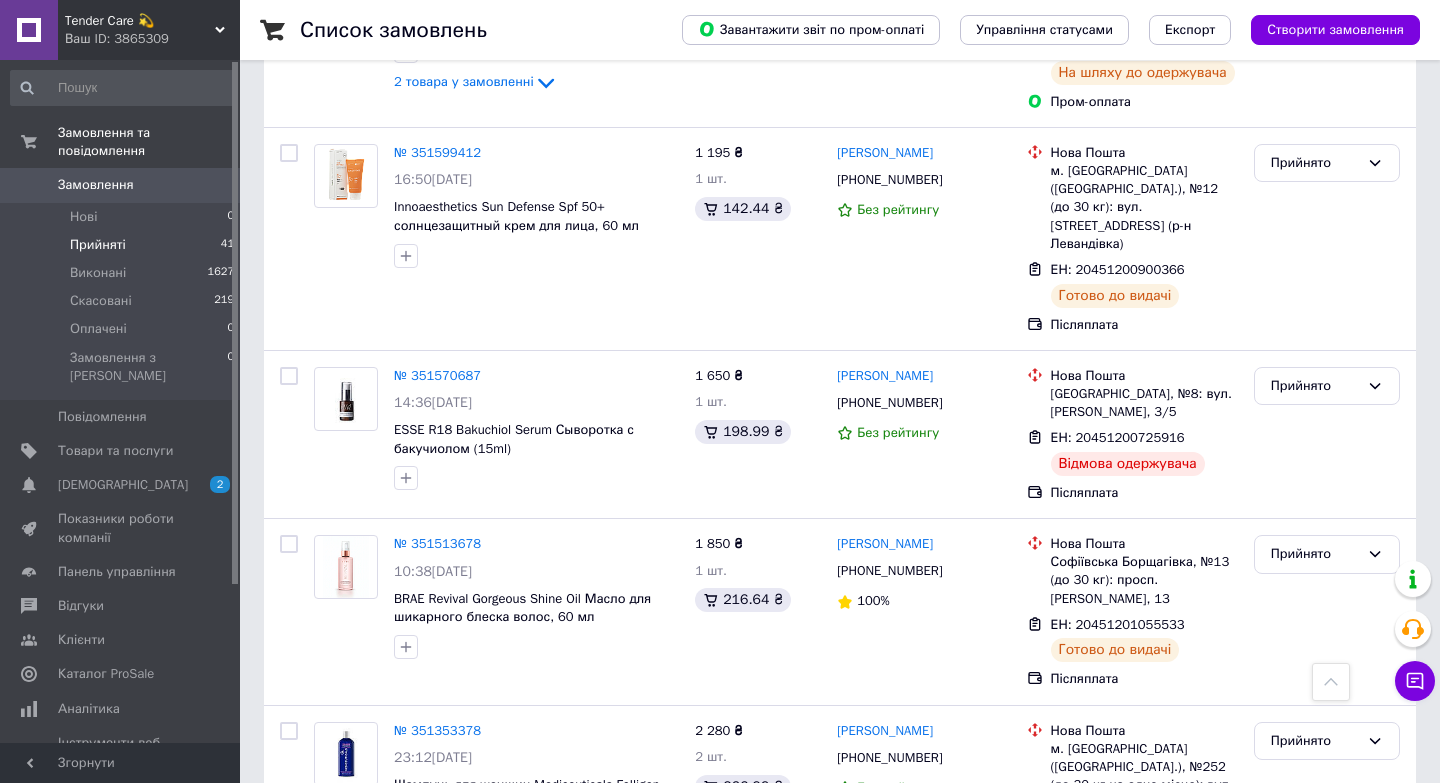 scroll, scrollTop: 0, scrollLeft: 0, axis: both 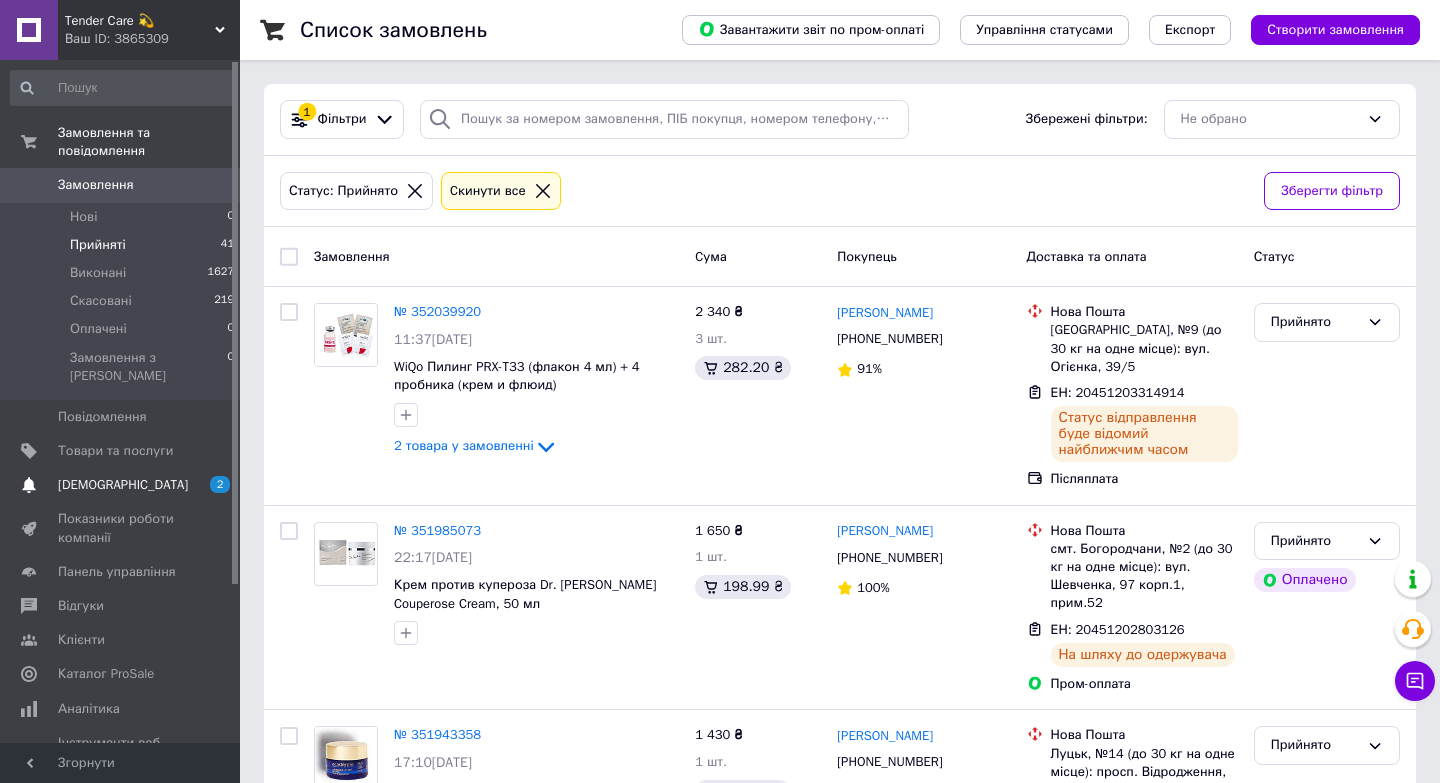 click on "[DEMOGRAPHIC_DATA]" at bounding box center [121, 485] 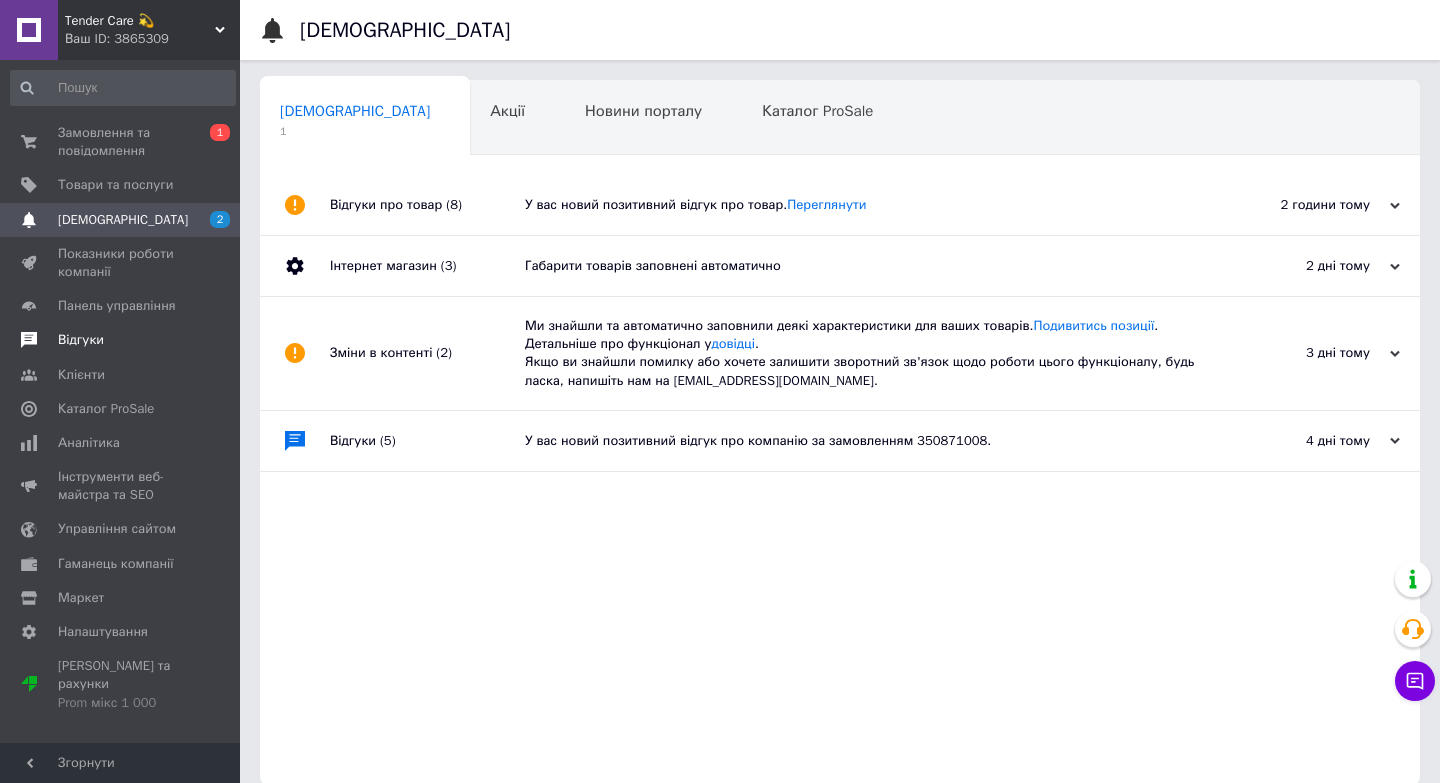 click on "Відгуки" at bounding box center [123, 340] 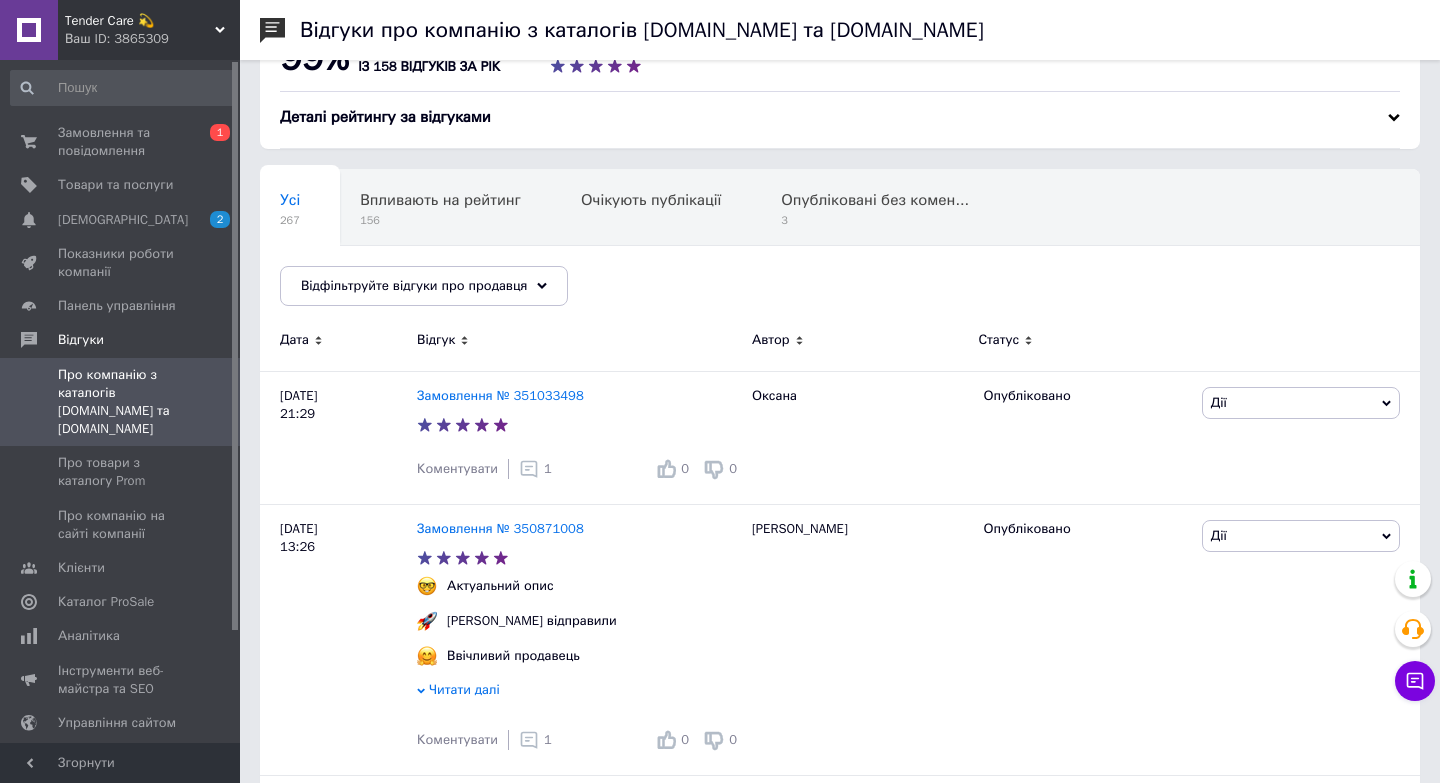 scroll, scrollTop: 24, scrollLeft: 0, axis: vertical 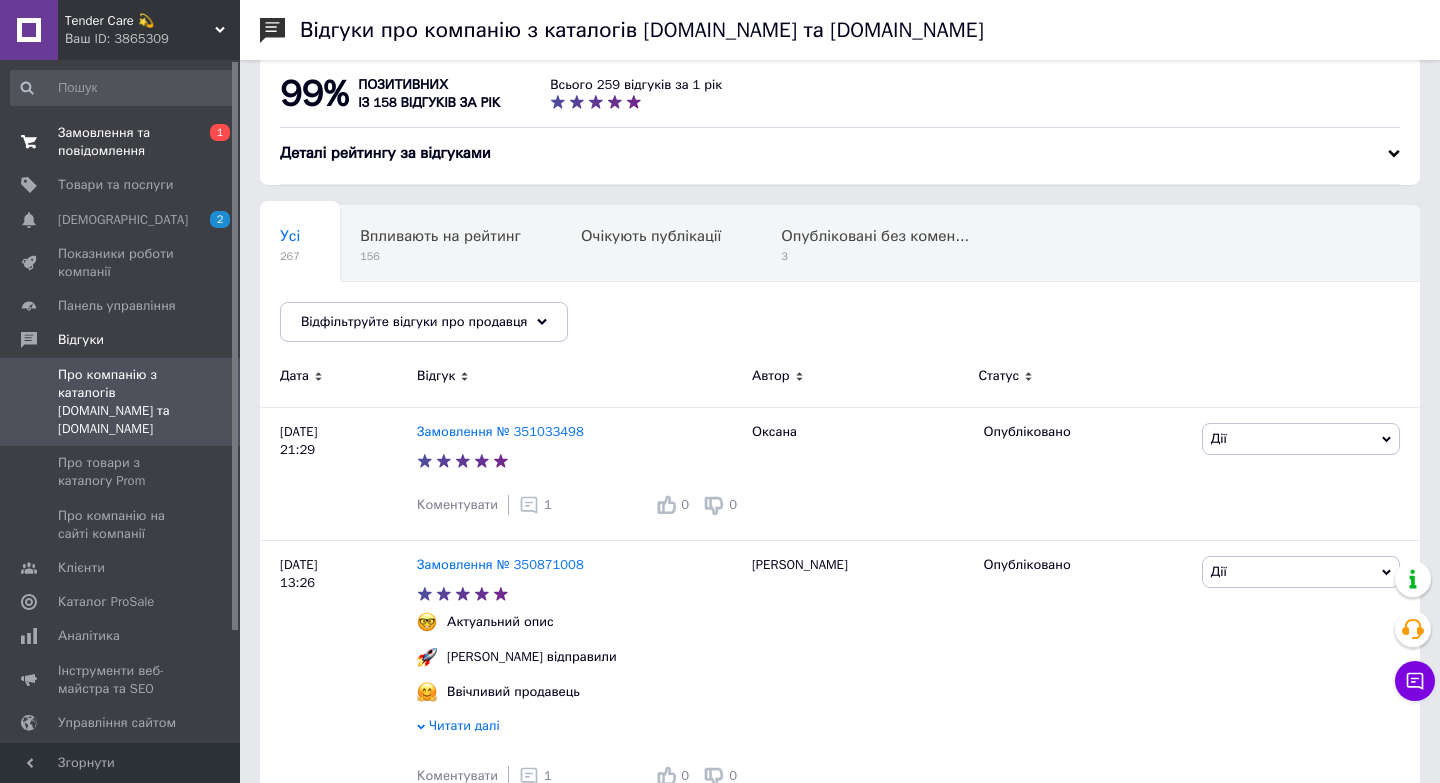 click on "Замовлення та повідомлення" at bounding box center (121, 142) 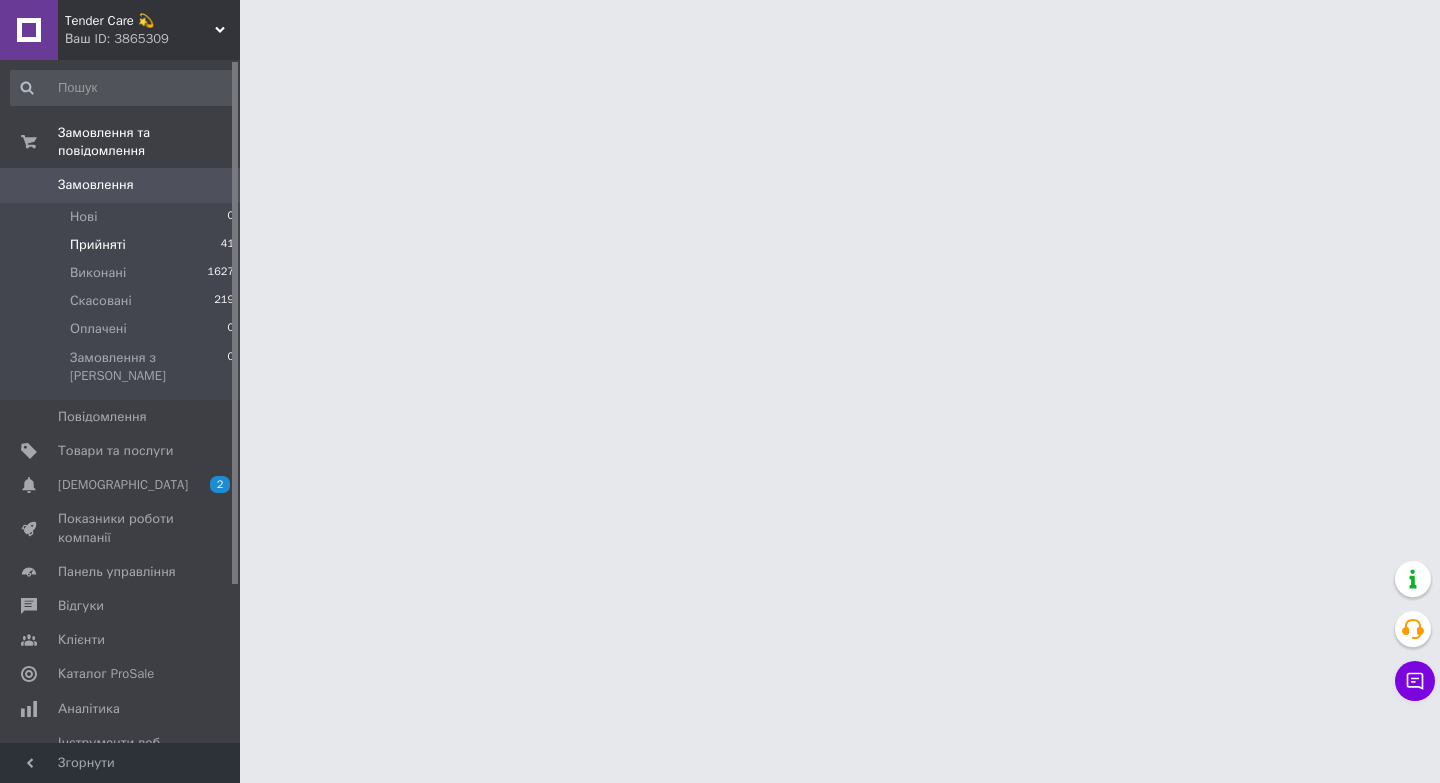 click on "Прийняті 41" at bounding box center (123, 245) 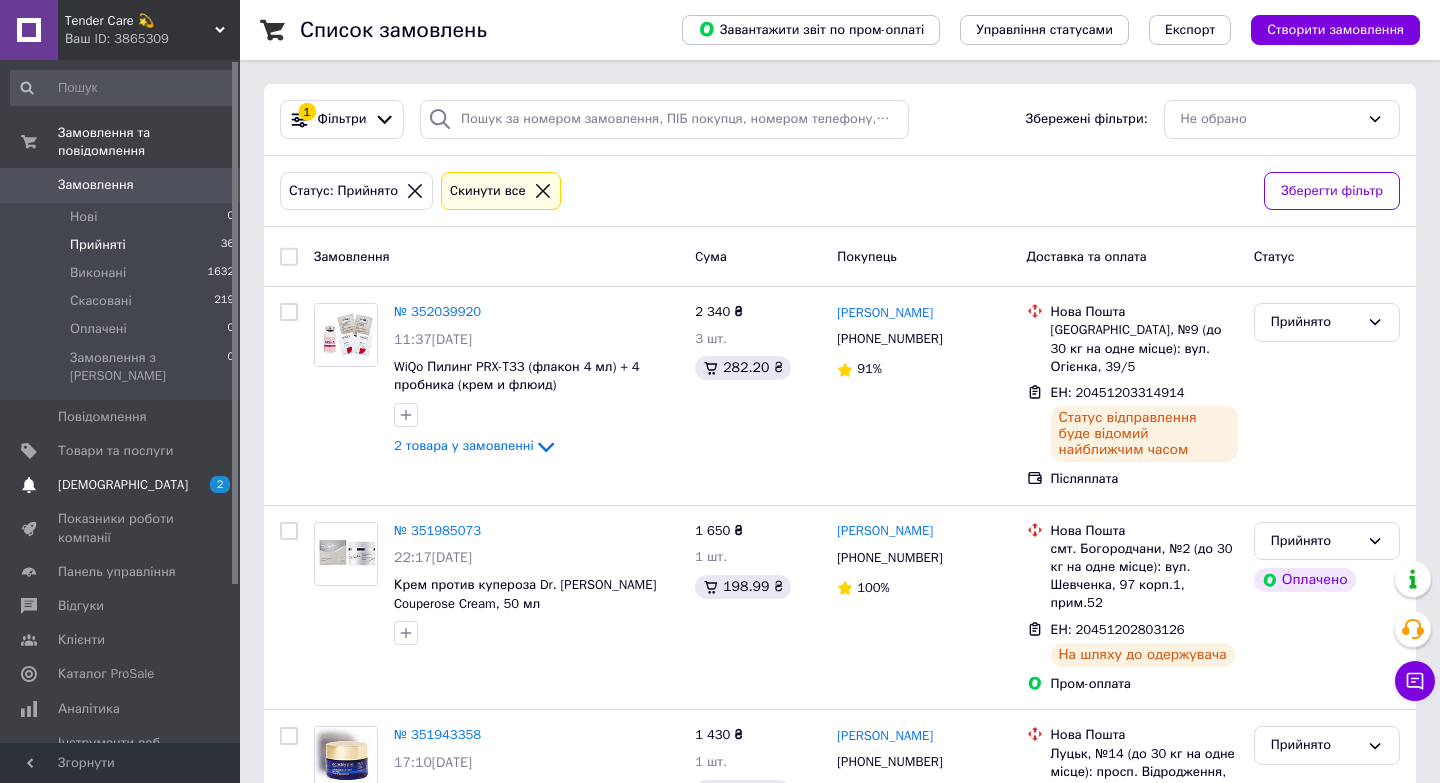 click on "[DEMOGRAPHIC_DATA] 2" at bounding box center [123, 485] 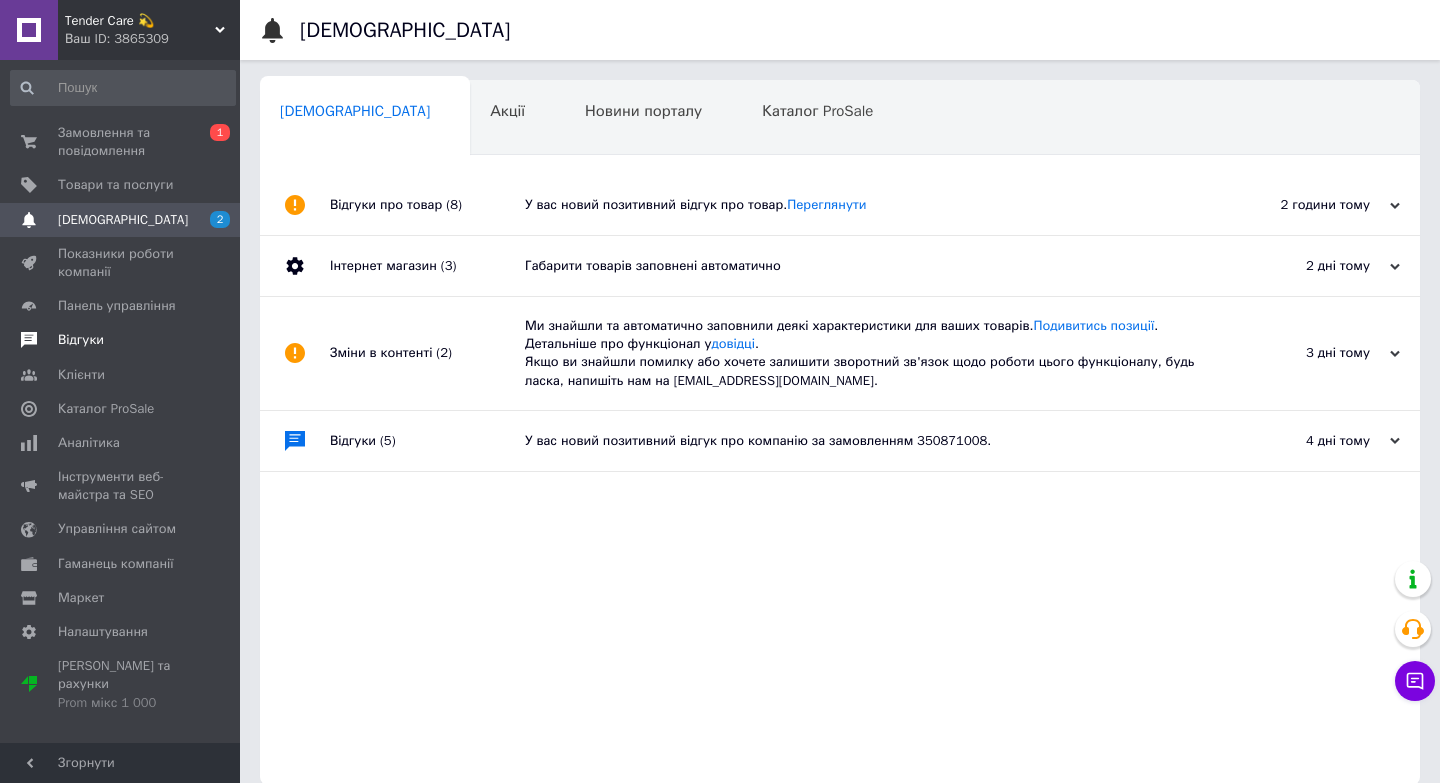 click on "Відгуки" at bounding box center [121, 340] 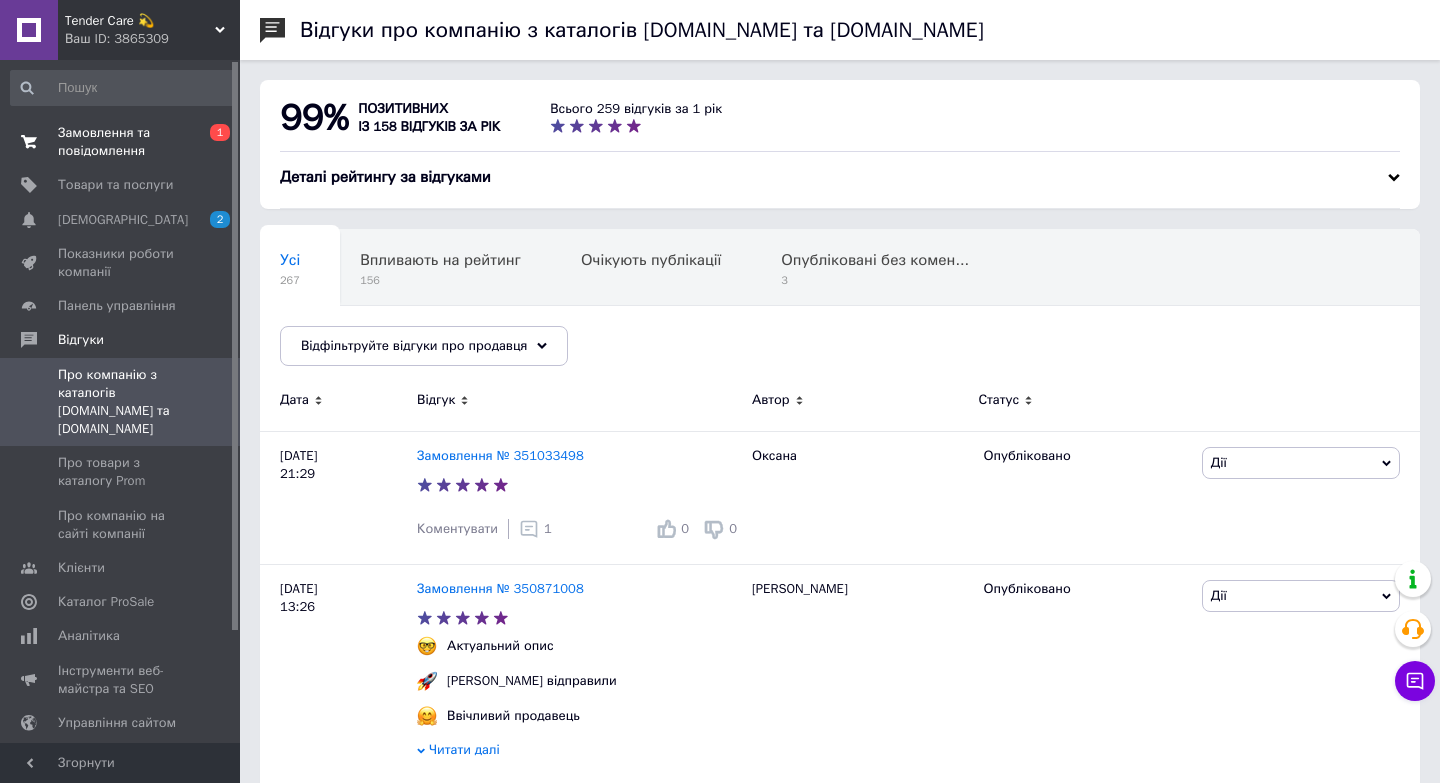 click on "Замовлення та повідомлення" at bounding box center [121, 142] 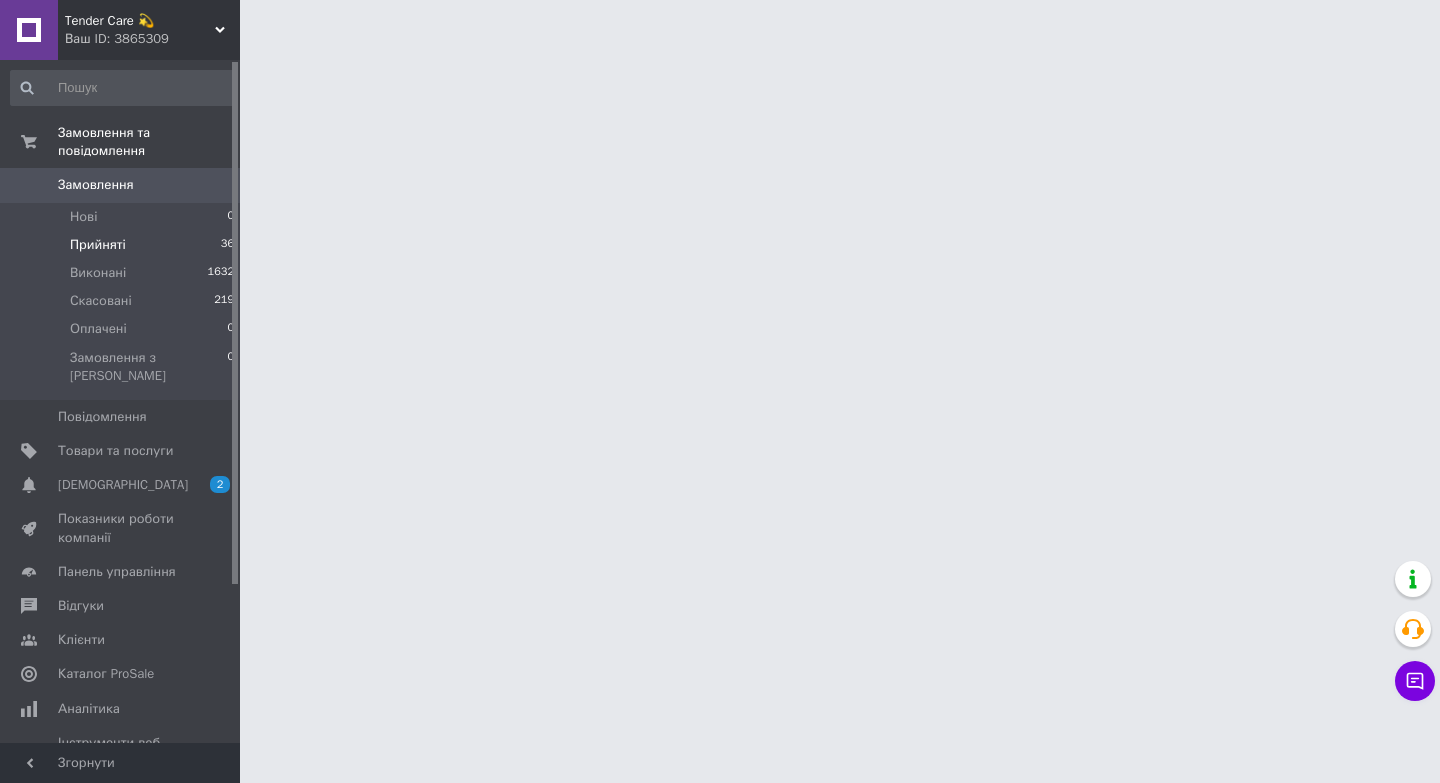 click on "Прийняті 36" at bounding box center (123, 245) 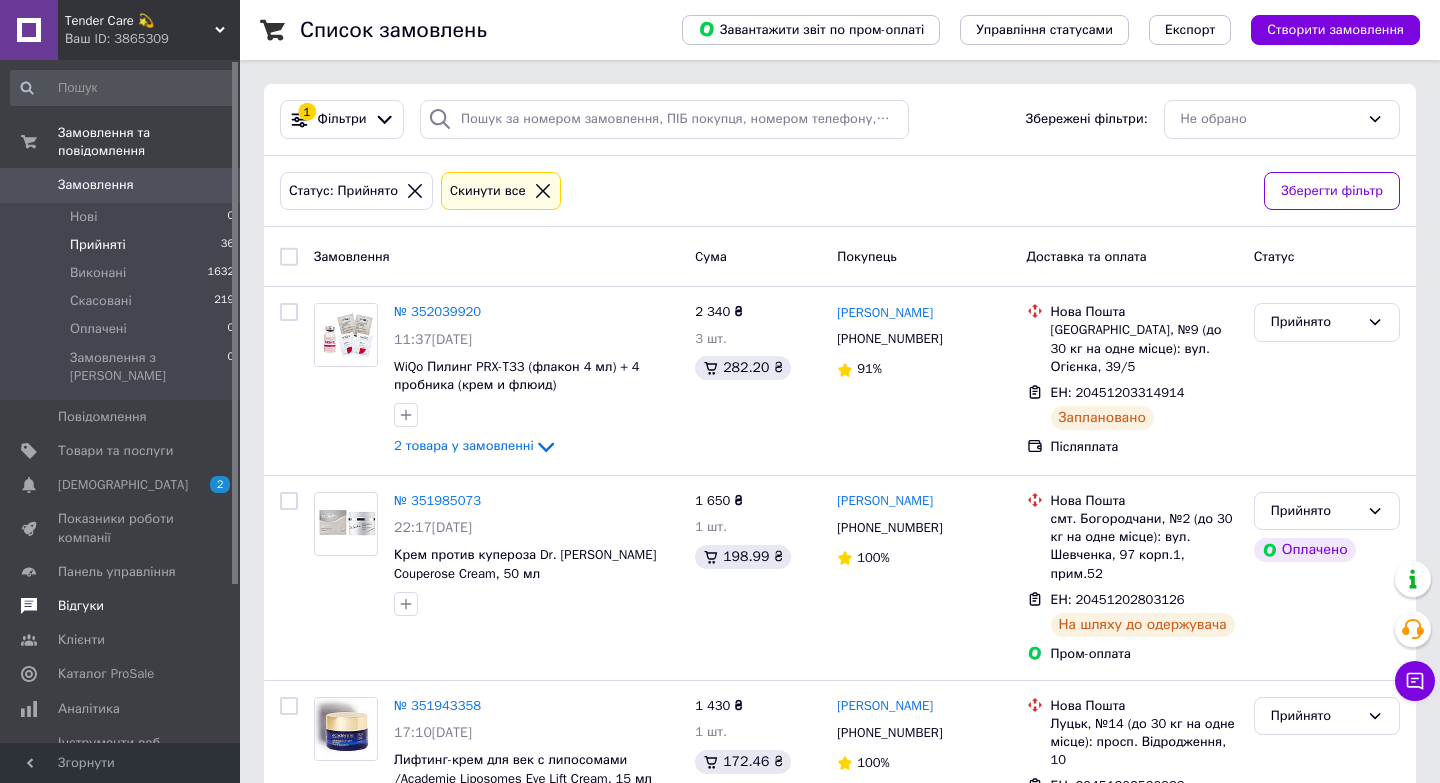 click on "Відгуки" at bounding box center [123, 606] 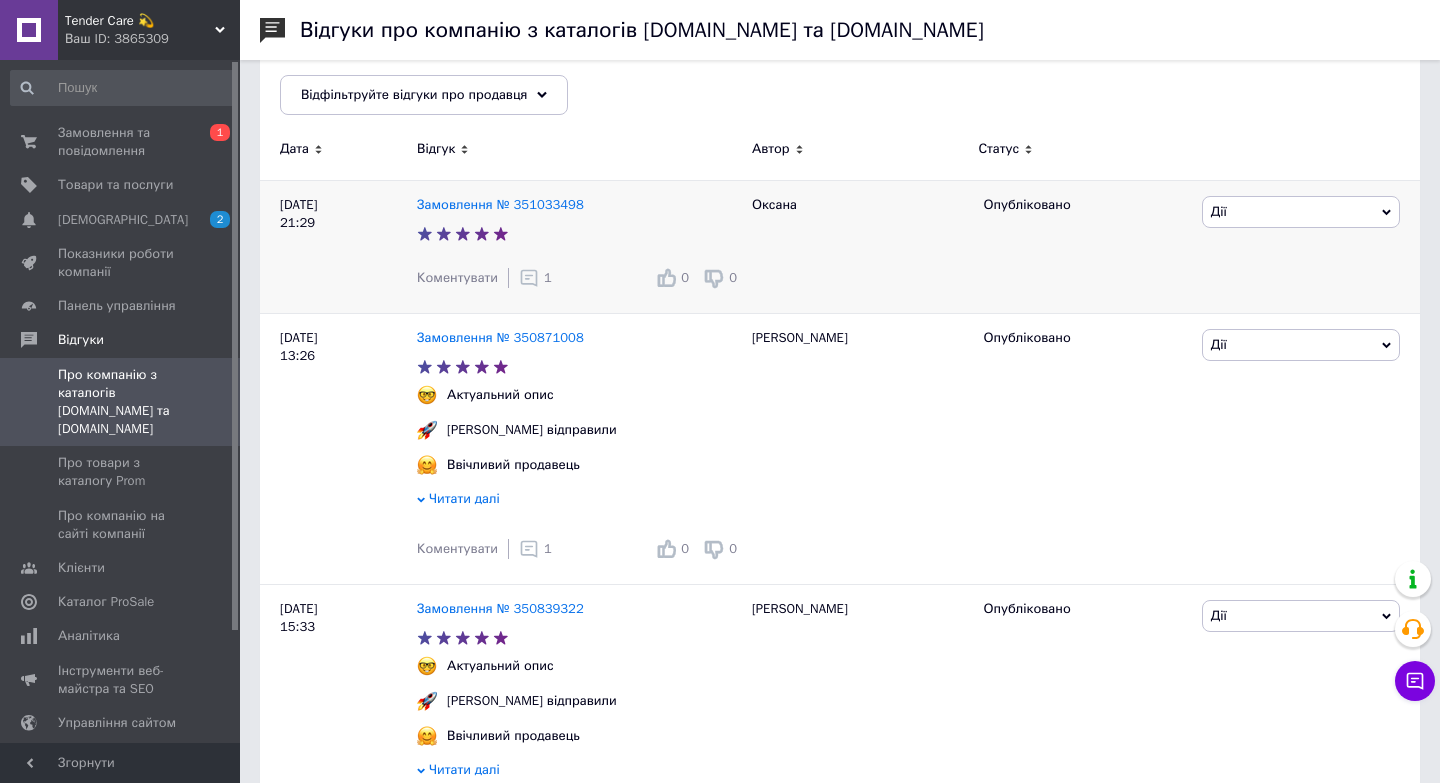 scroll, scrollTop: 0, scrollLeft: 0, axis: both 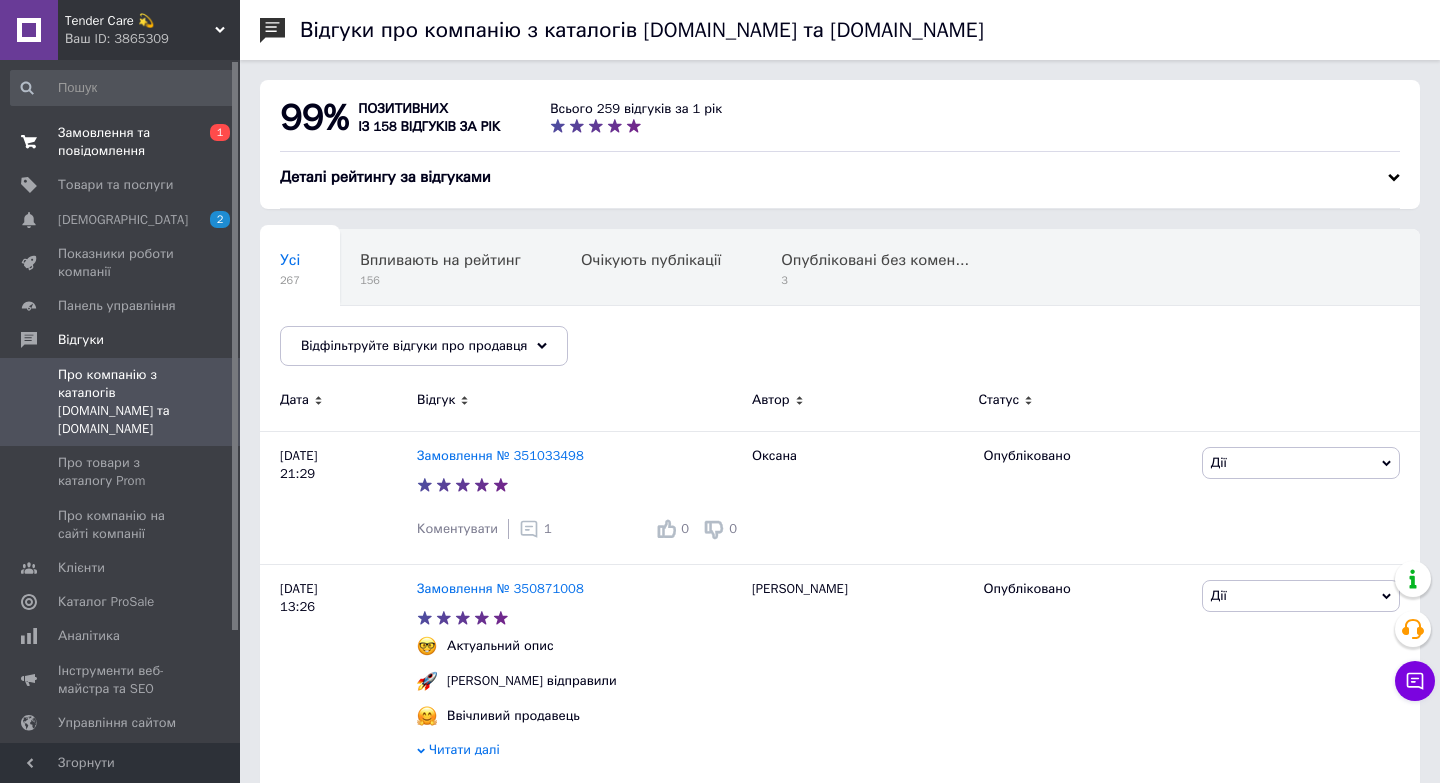 click on "Замовлення та повідомлення" at bounding box center (121, 142) 